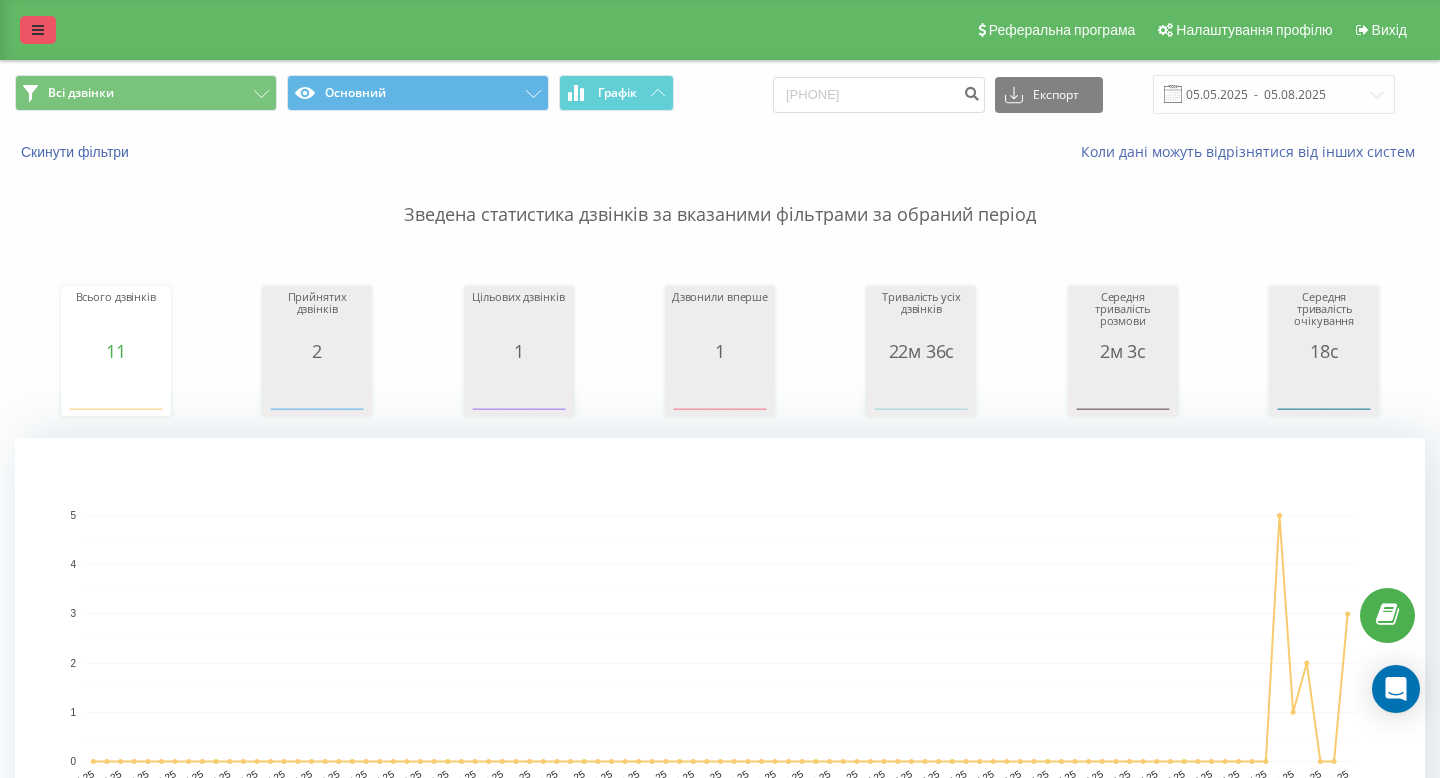 scroll, scrollTop: 0, scrollLeft: 0, axis: both 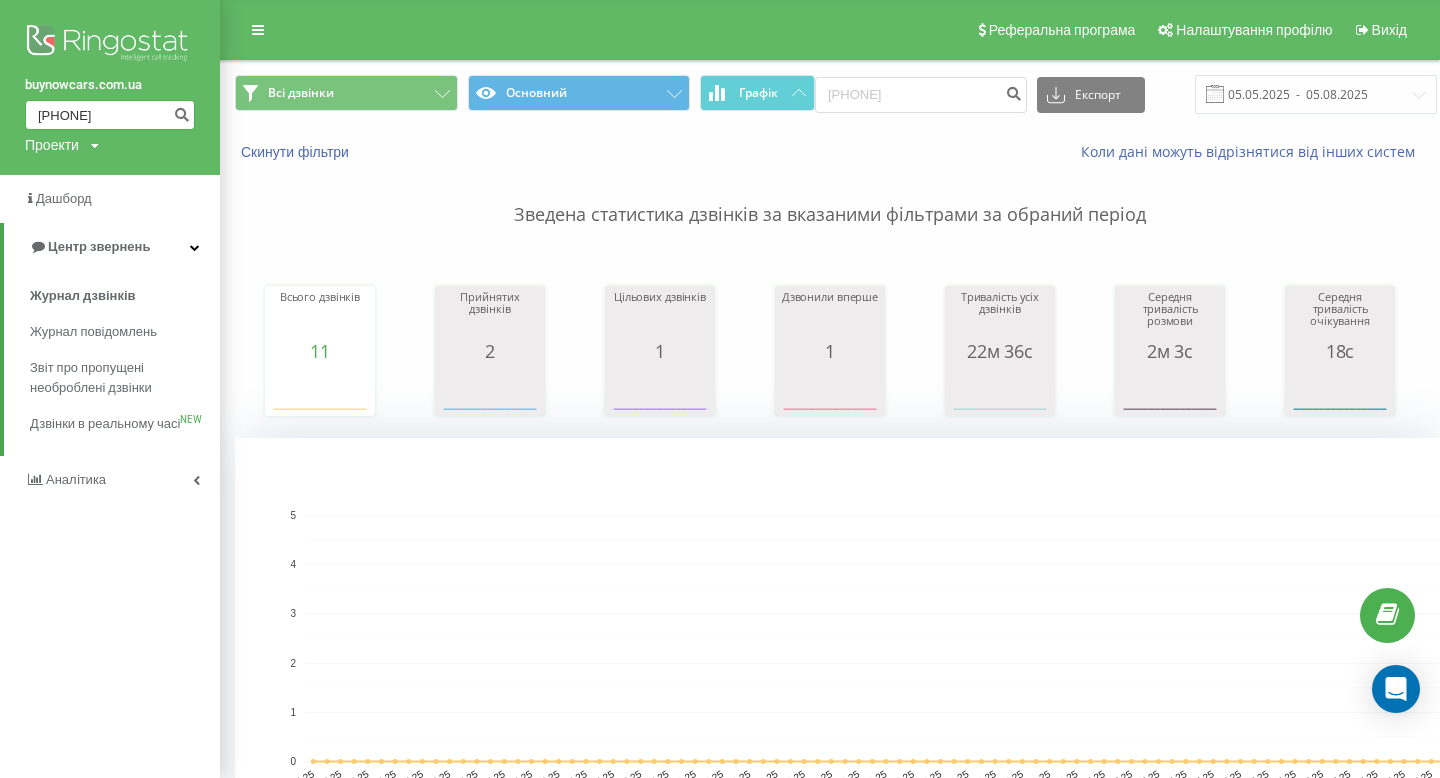 click on "[PHONE]" at bounding box center (110, 115) 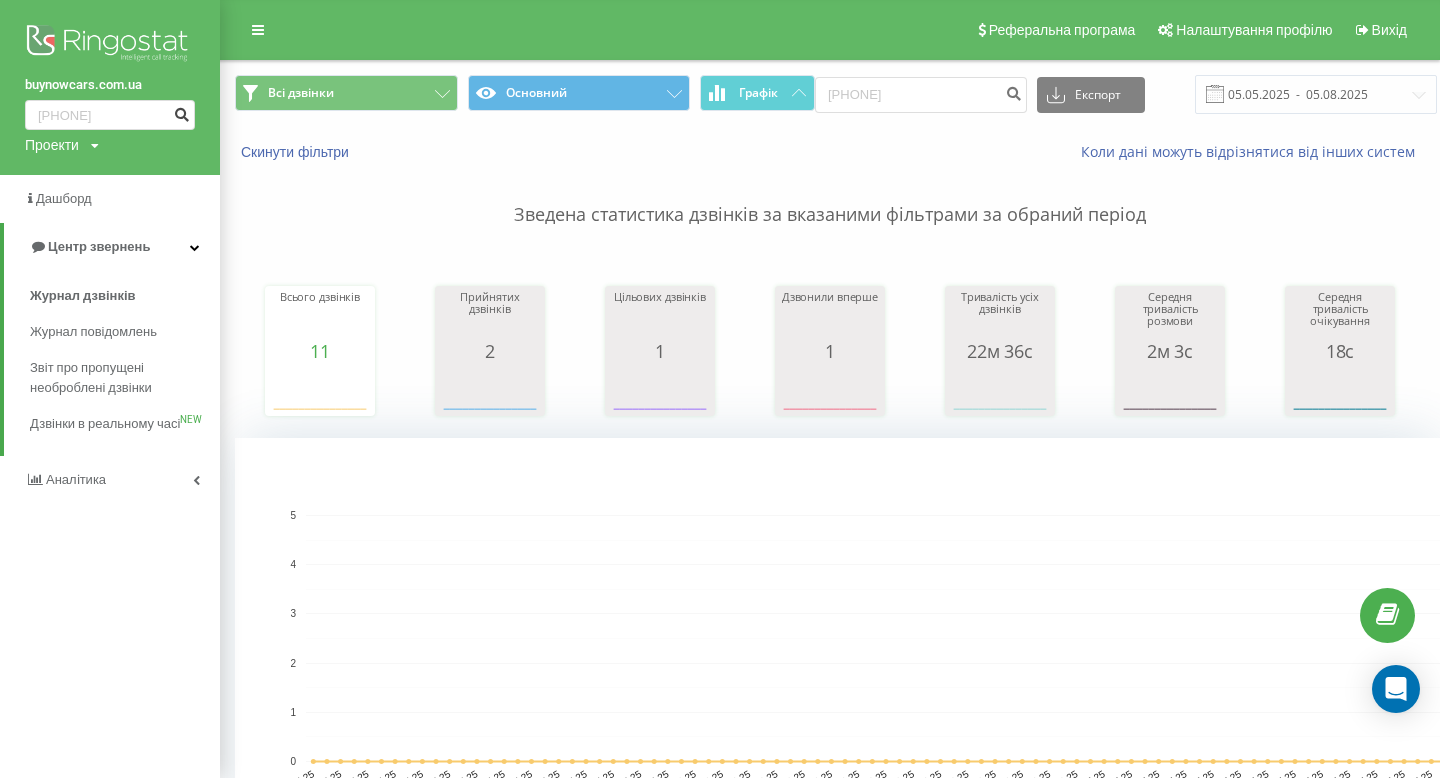 click at bounding box center (181, 112) 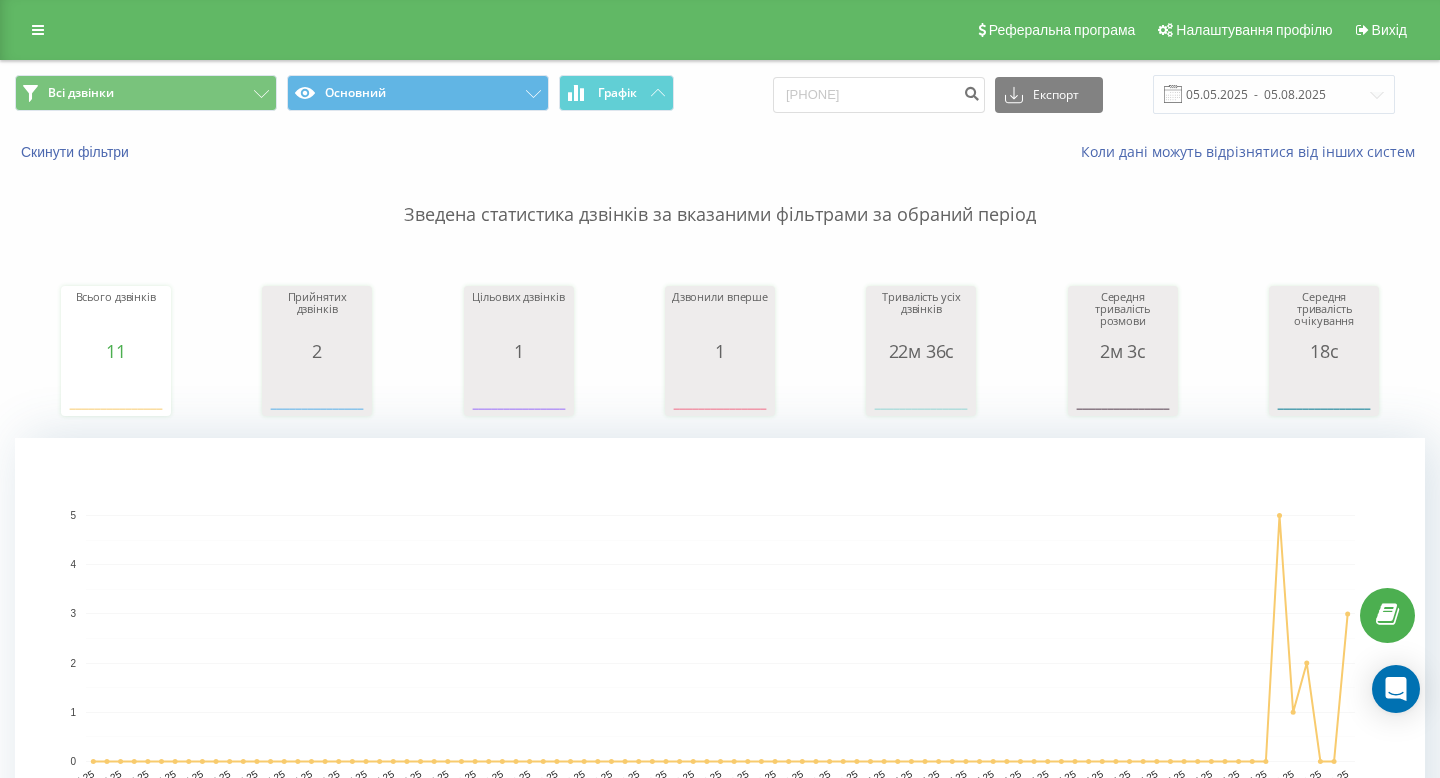 scroll, scrollTop: 759, scrollLeft: 0, axis: vertical 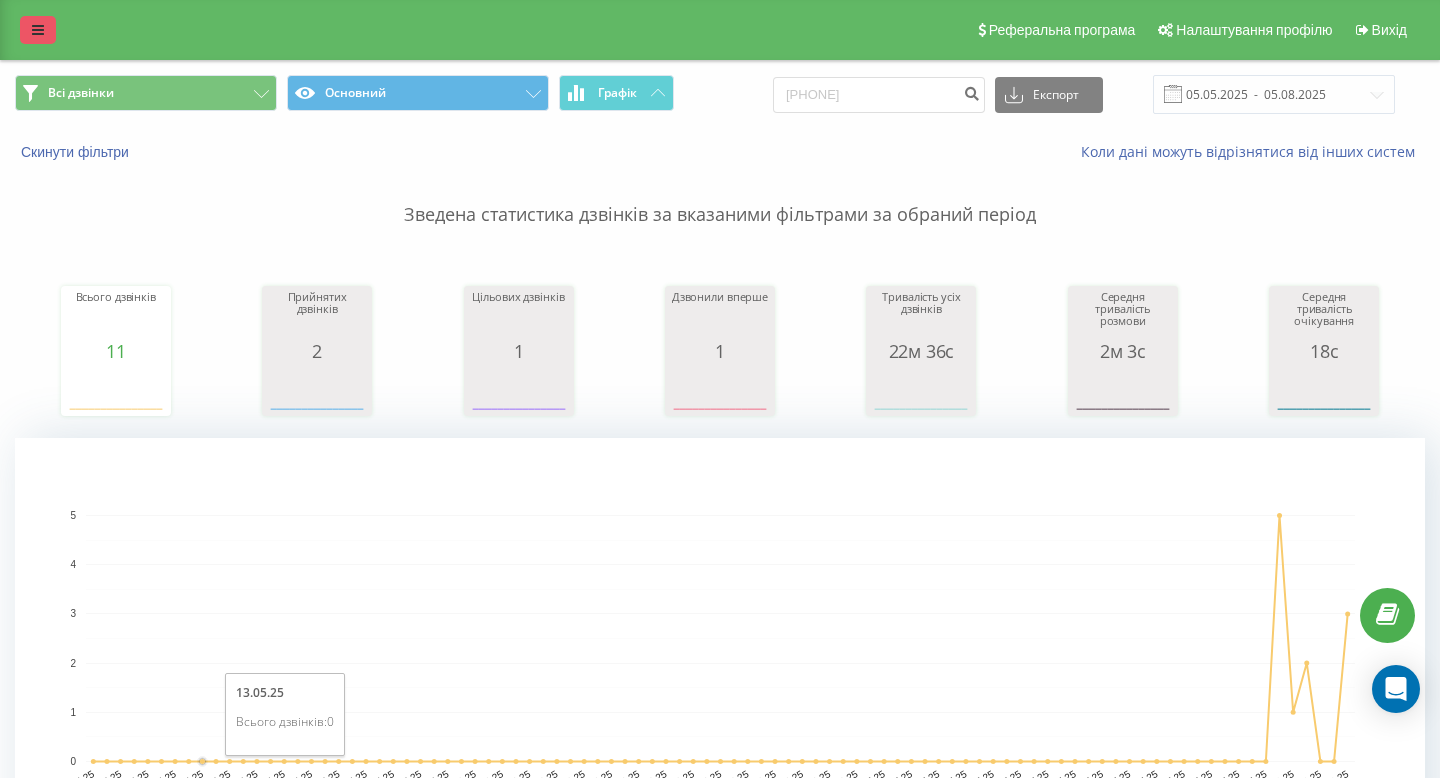 click at bounding box center [38, 30] 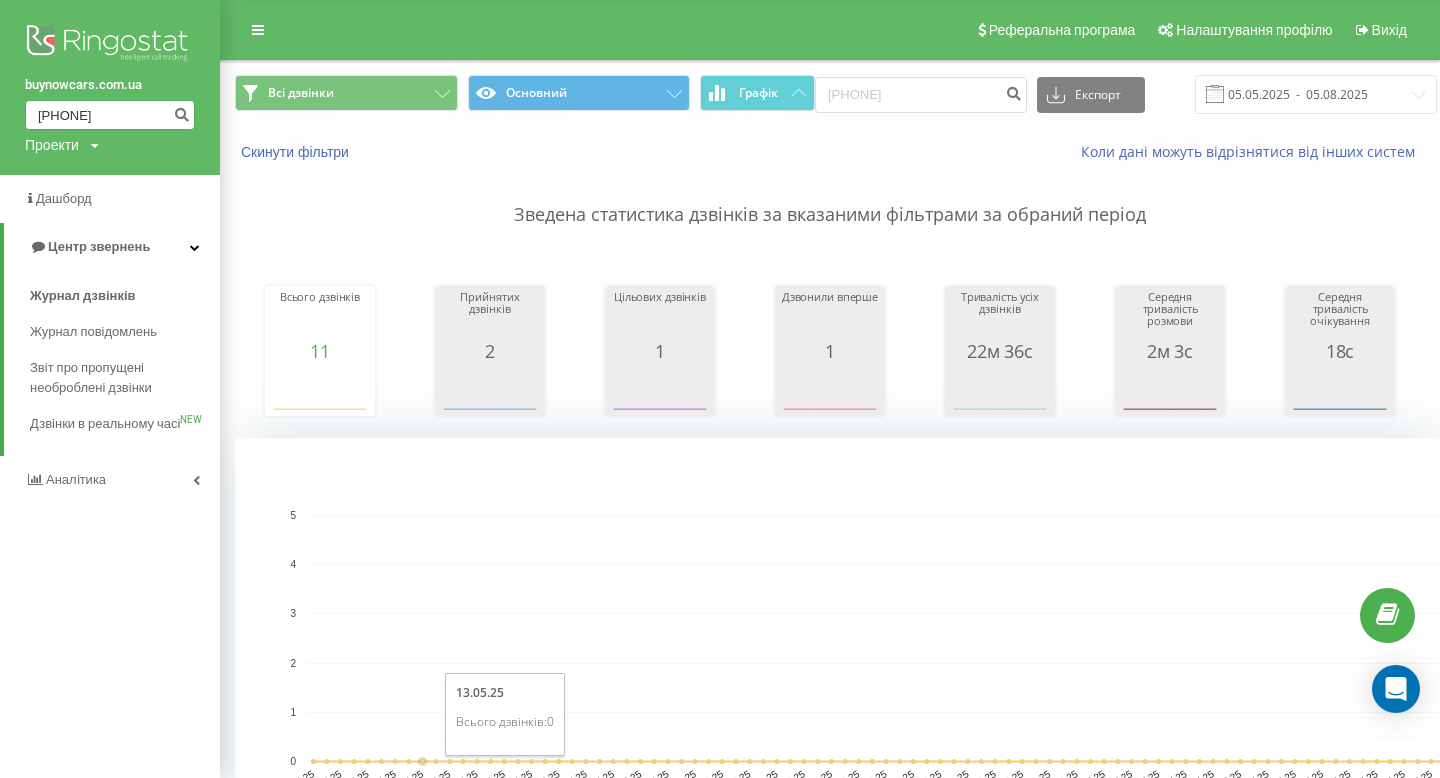click on "[PHONE]" at bounding box center [110, 115] 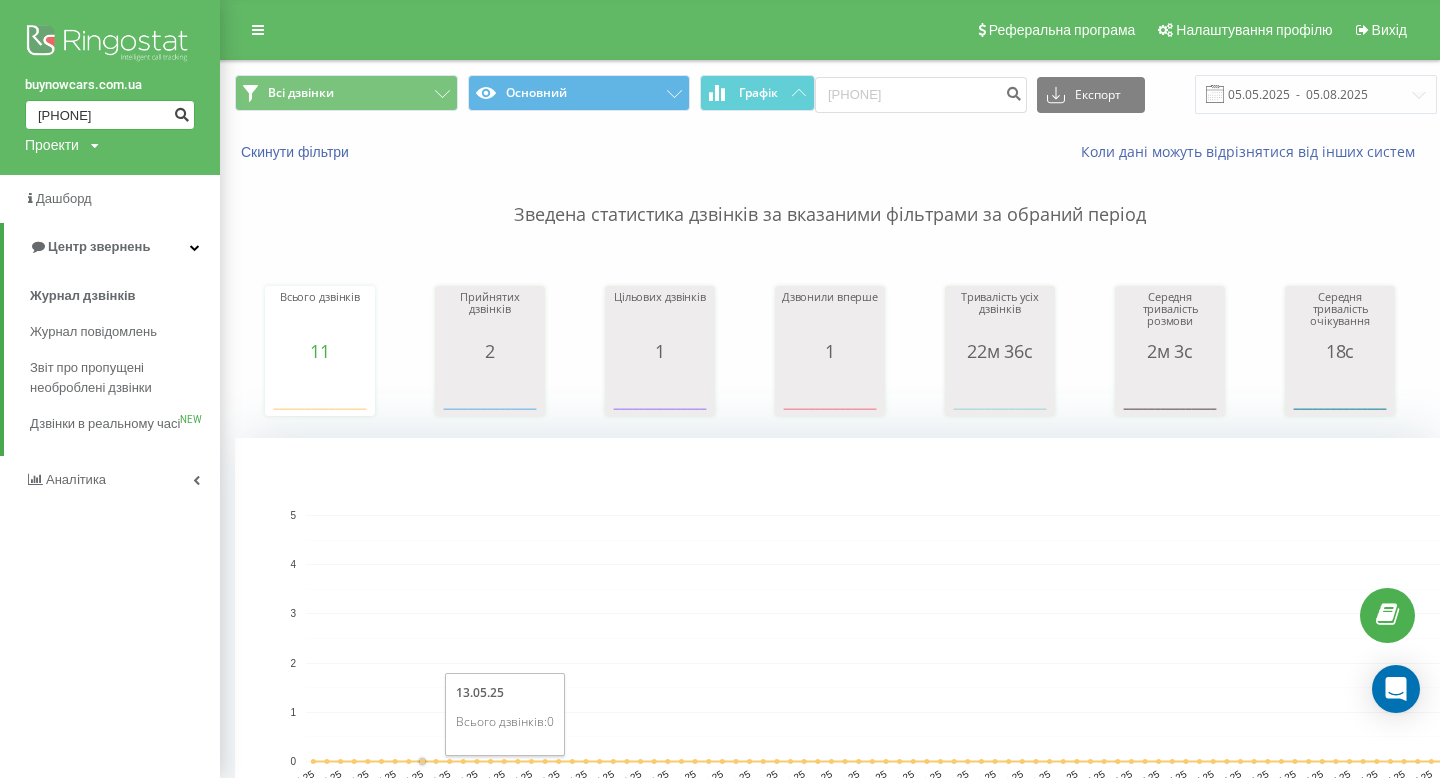 type on "[PHONE]" 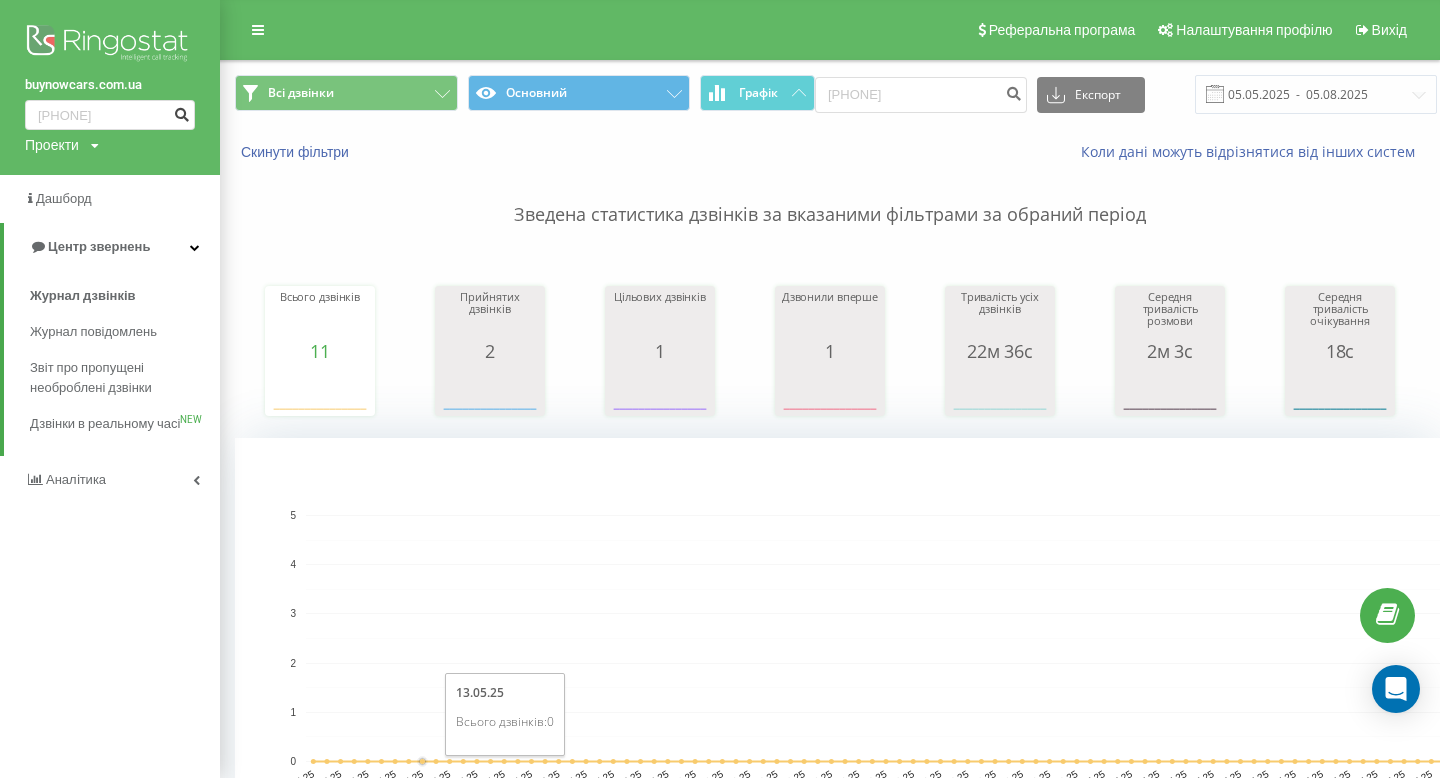 click at bounding box center (181, 112) 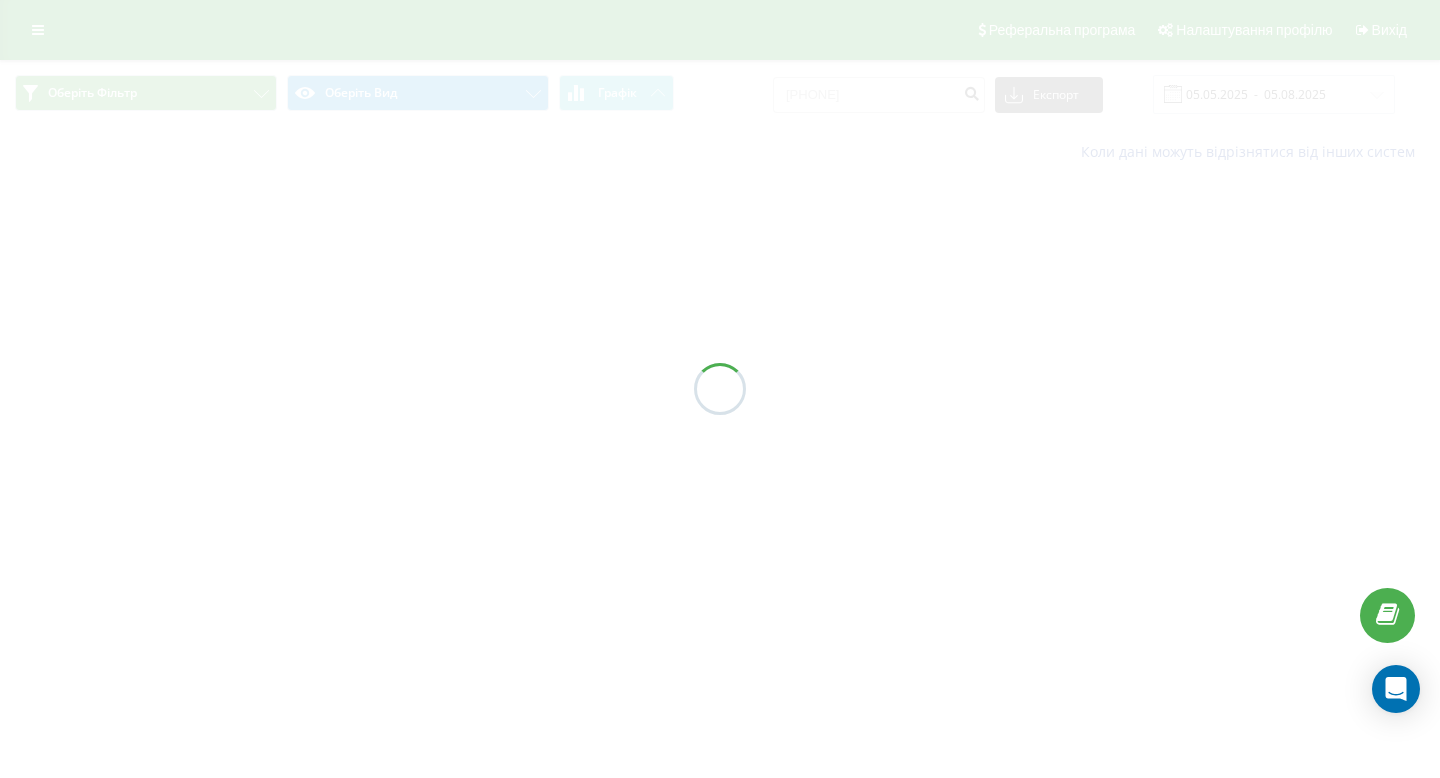 scroll, scrollTop: 0, scrollLeft: 0, axis: both 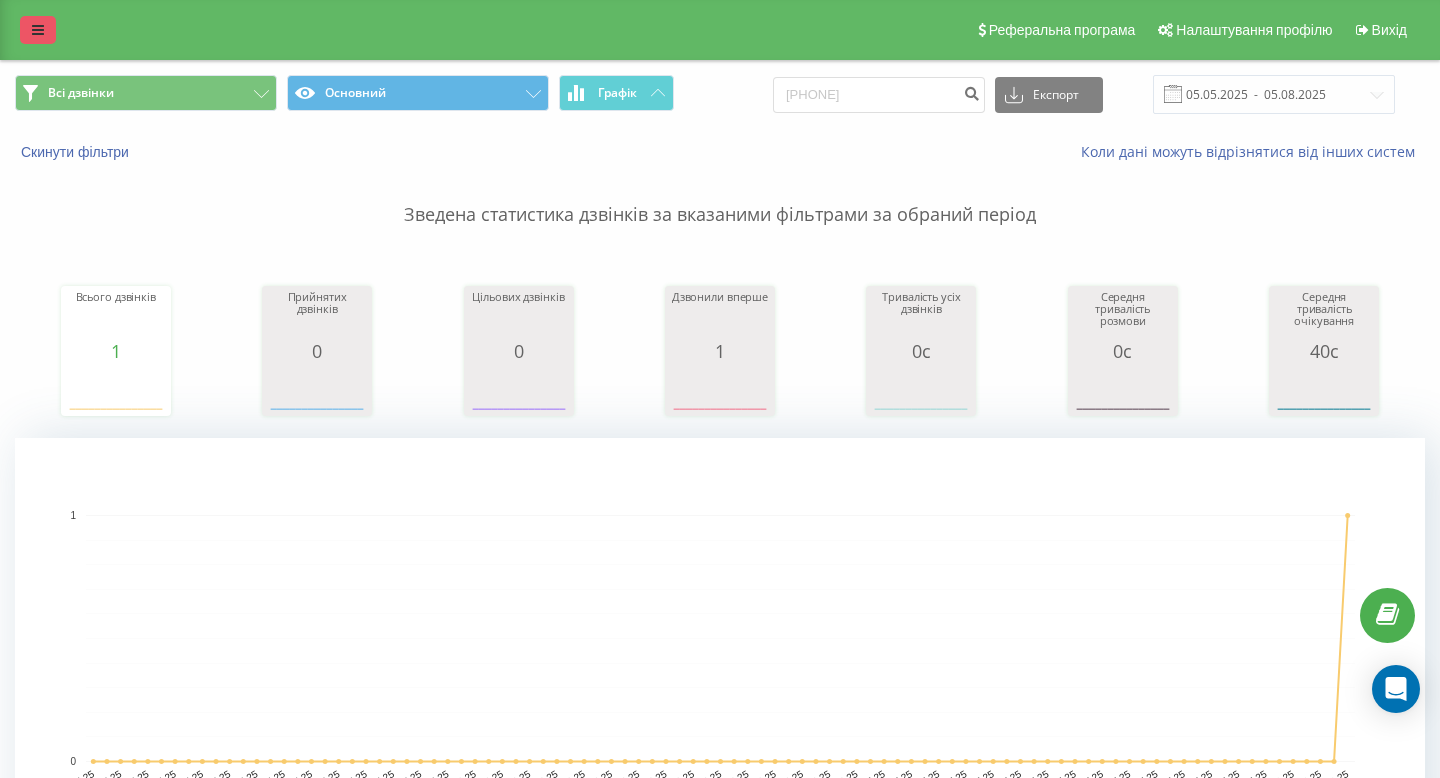 click at bounding box center (38, 30) 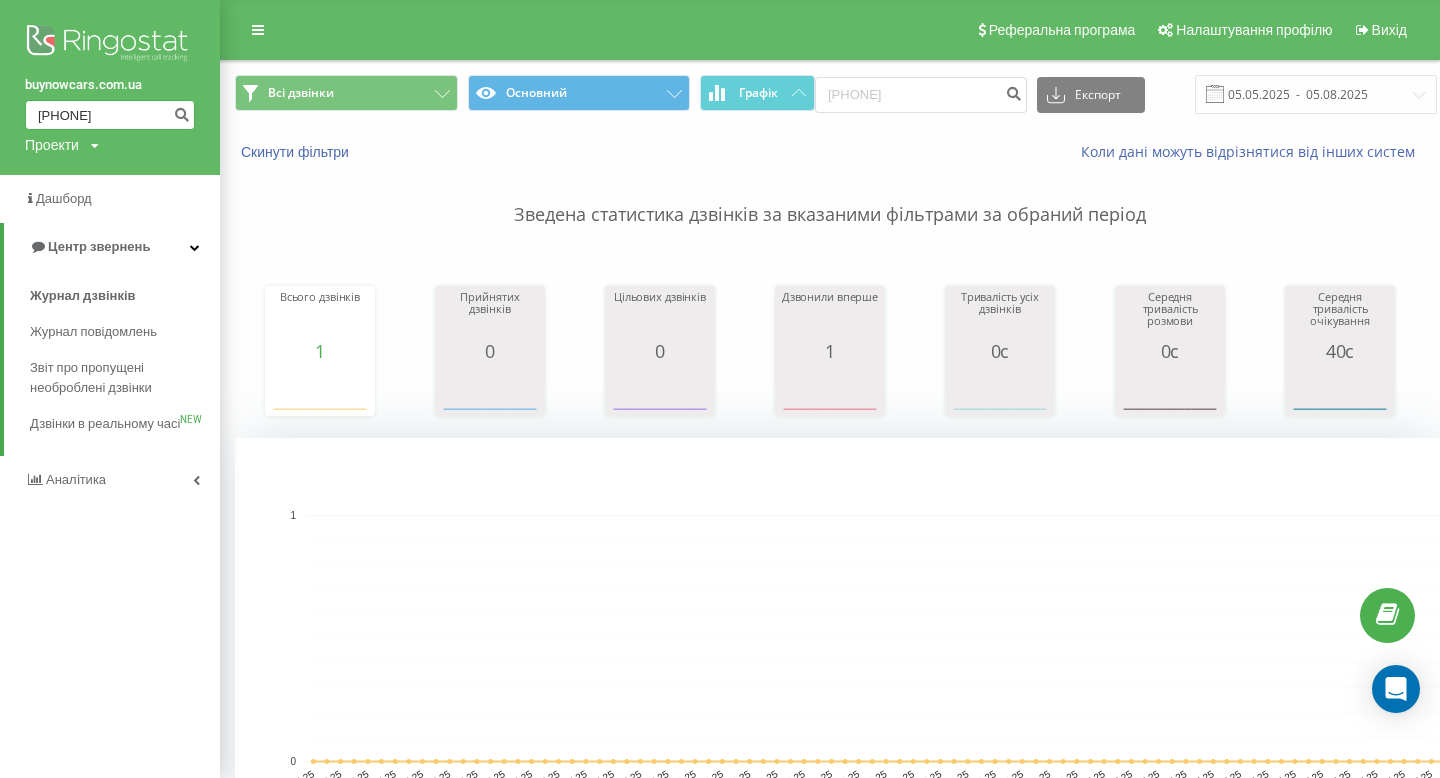 click on "[PHONE]" at bounding box center [110, 115] 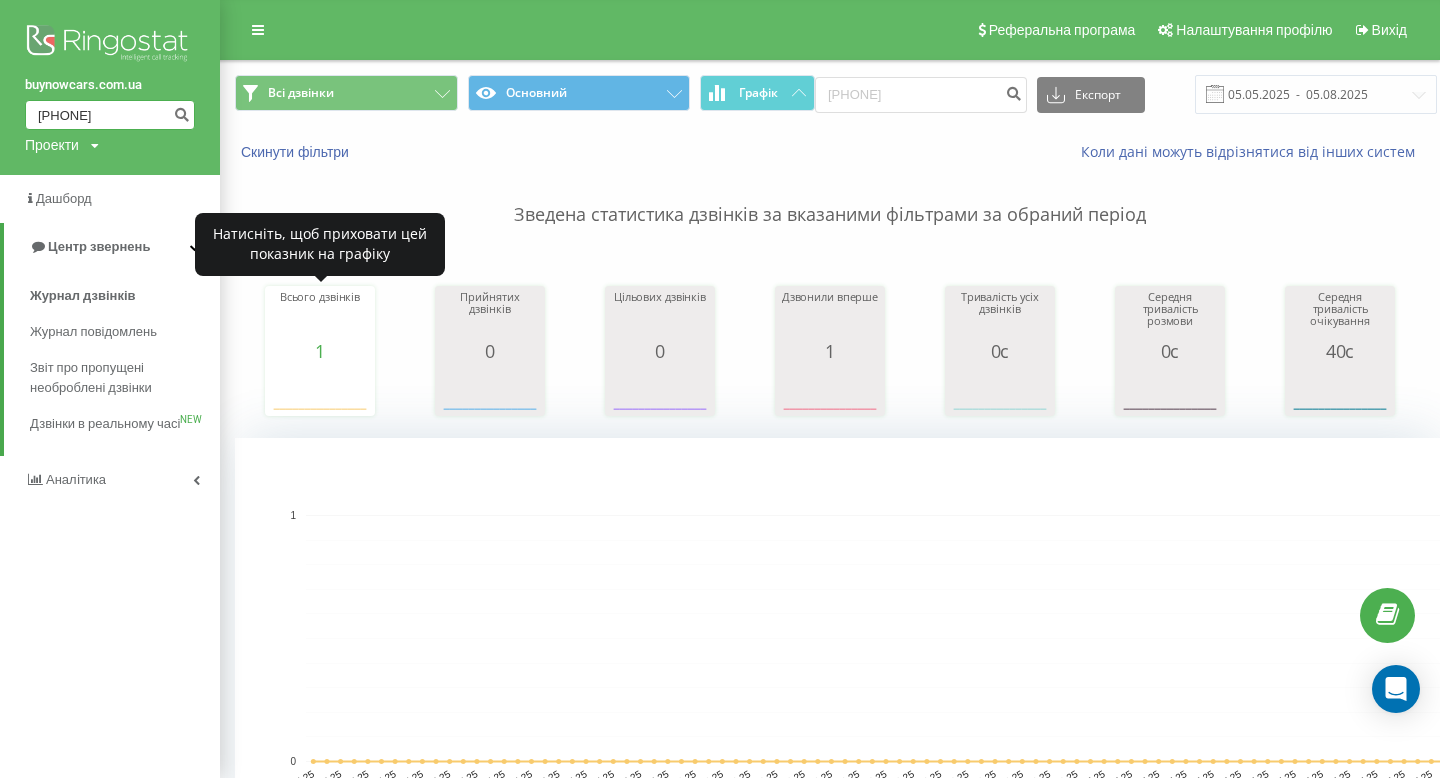 type on "0674494871" 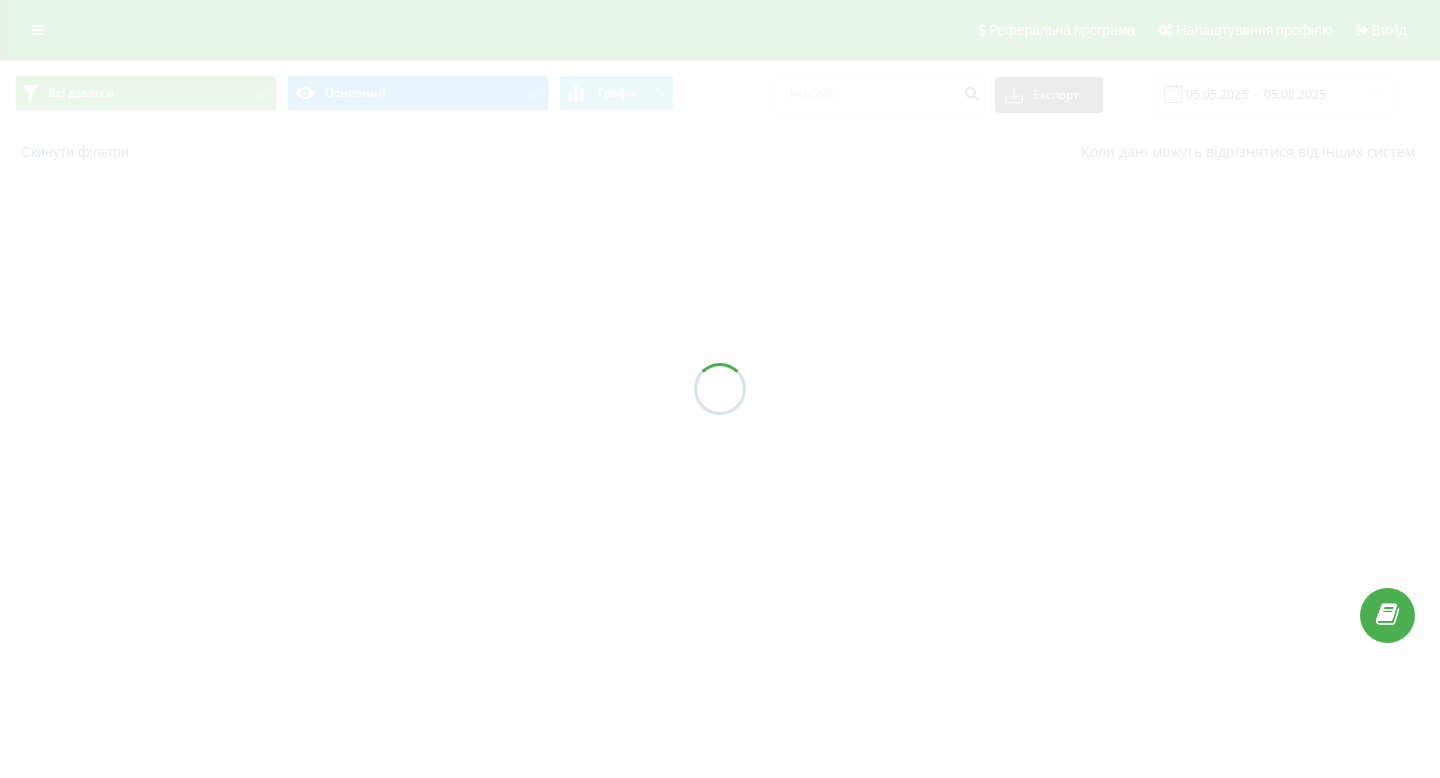 scroll, scrollTop: 0, scrollLeft: 0, axis: both 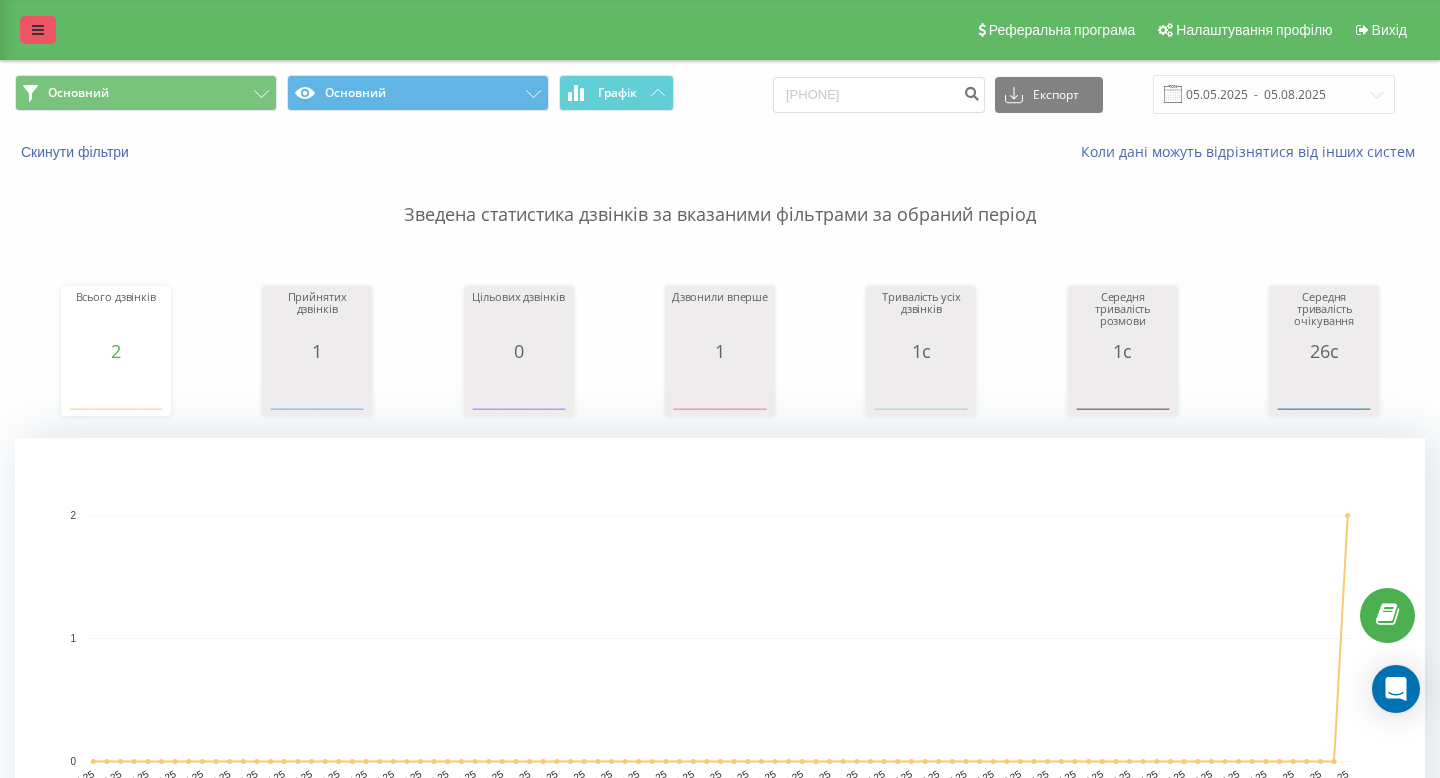 click at bounding box center (38, 30) 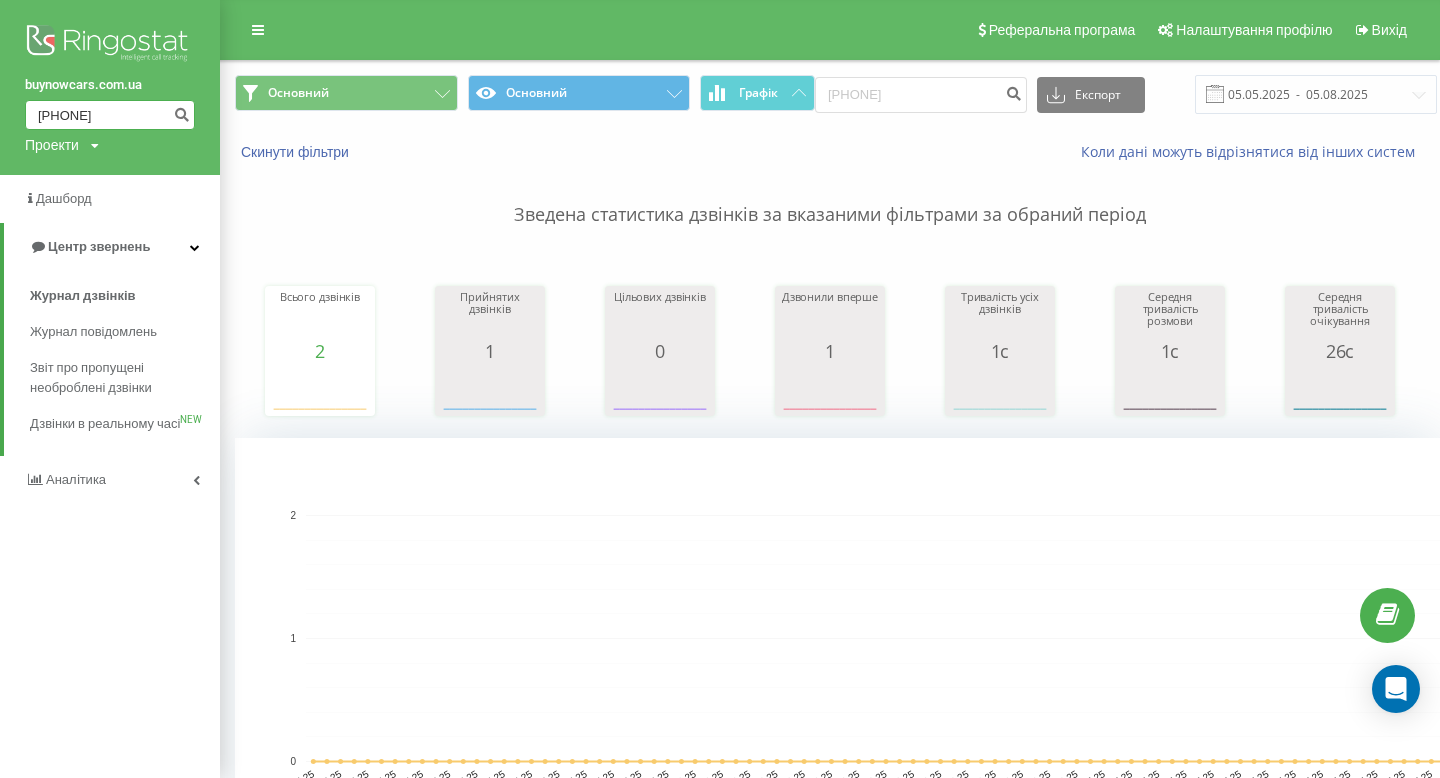 click on "0674494871" at bounding box center [110, 115] 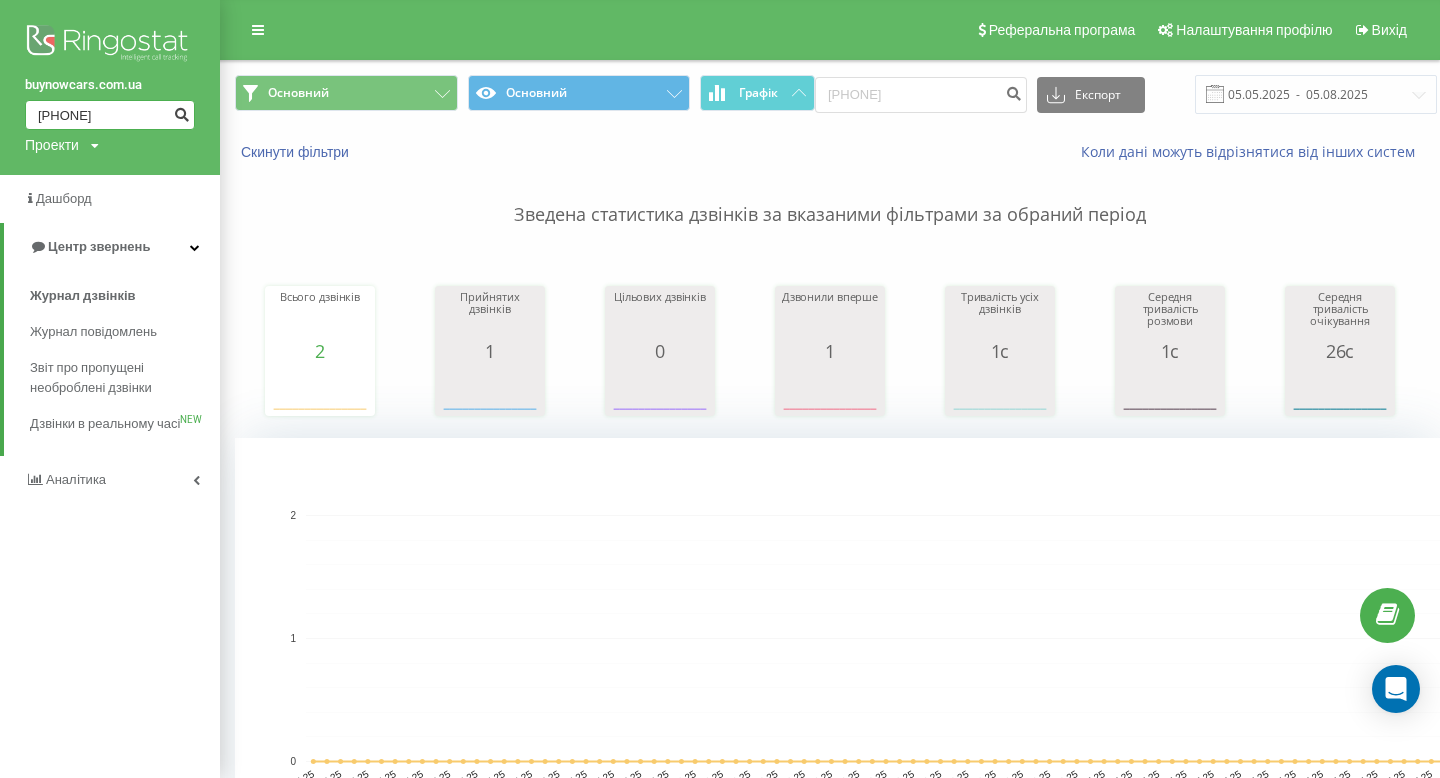 type on "0734494871" 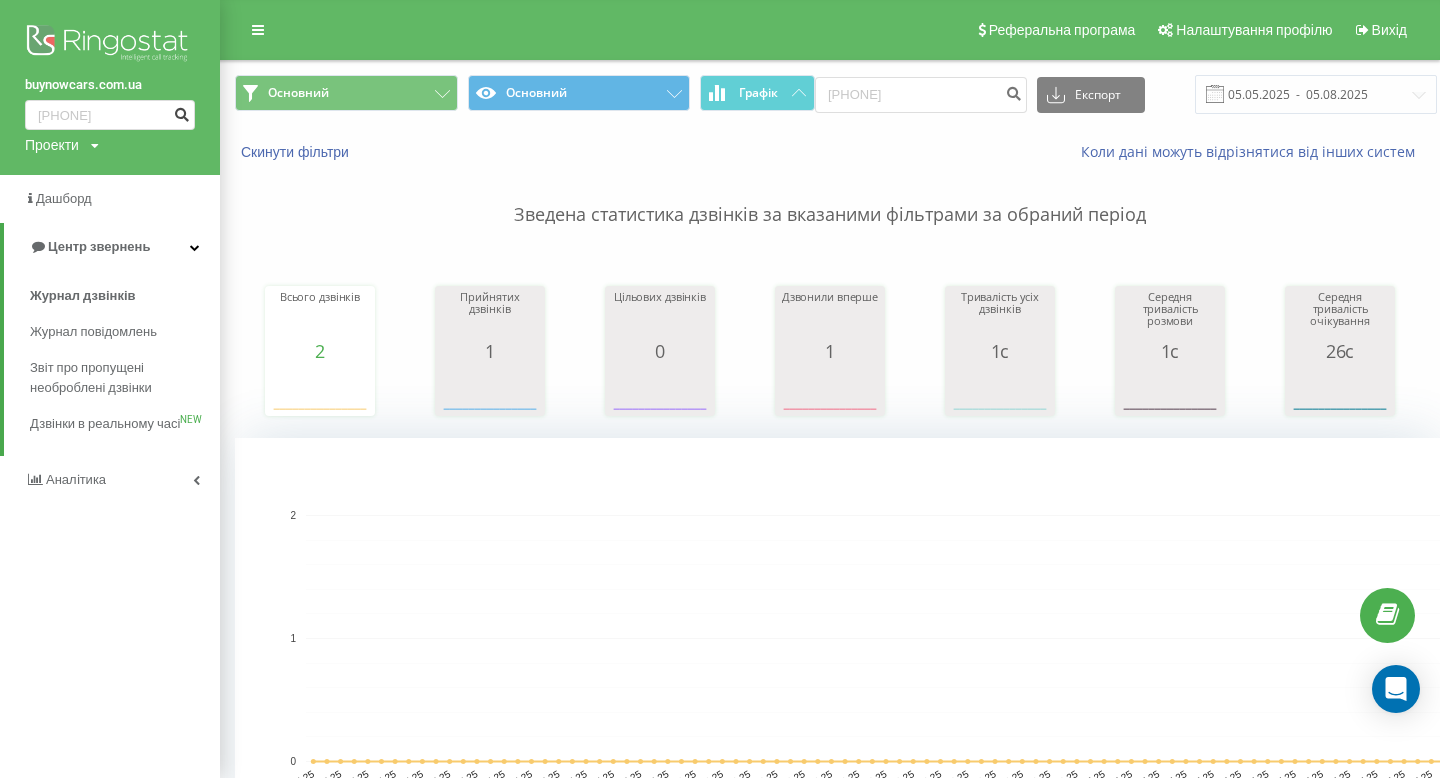 click at bounding box center (181, 112) 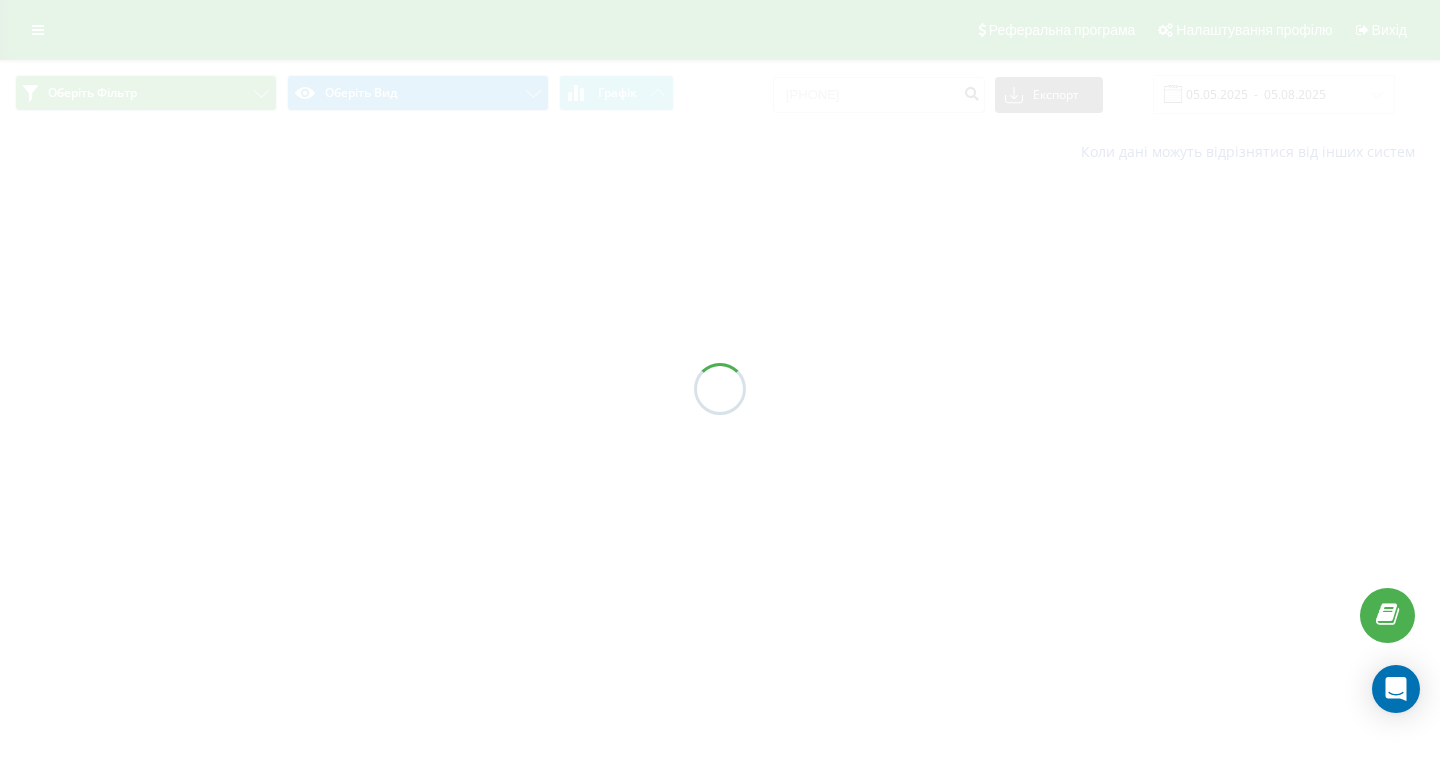 scroll, scrollTop: 0, scrollLeft: 0, axis: both 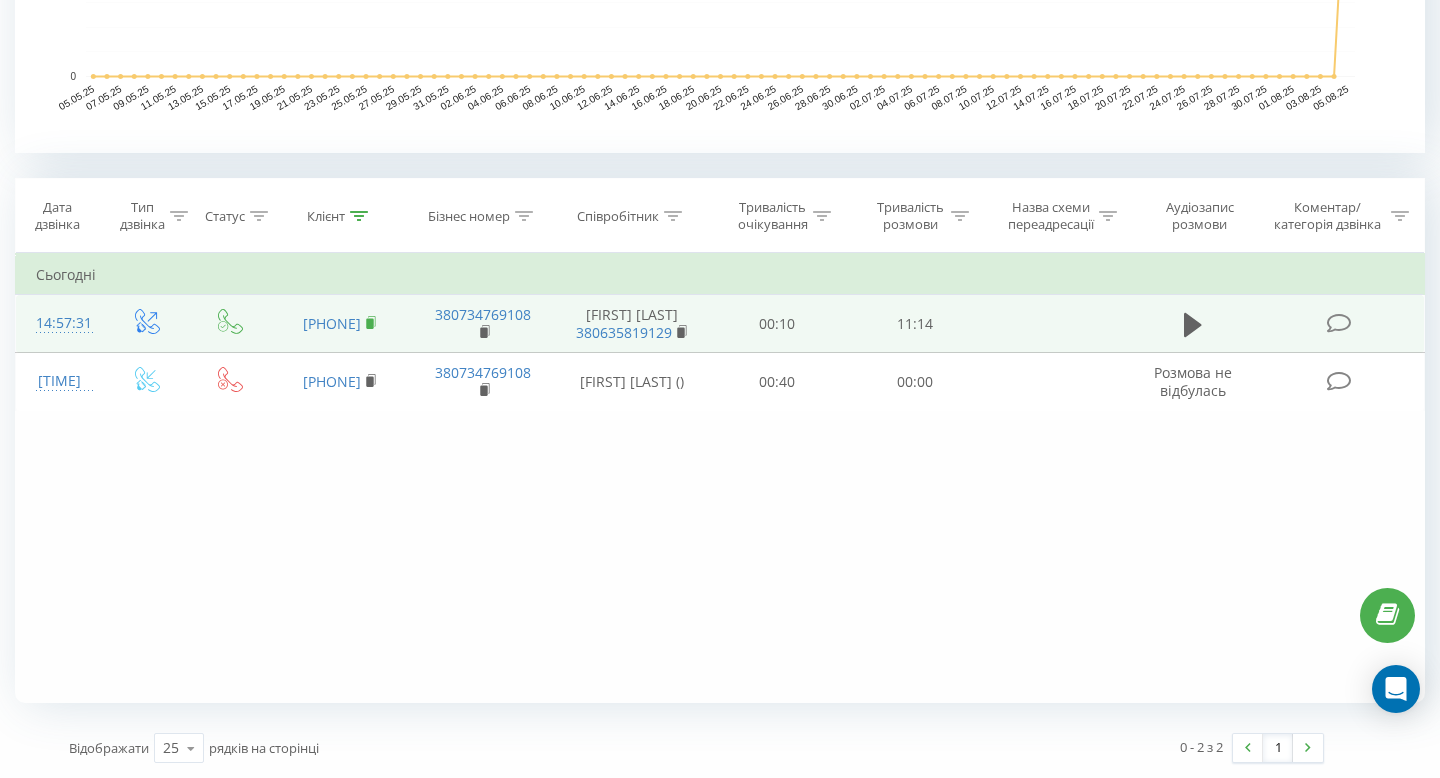 click 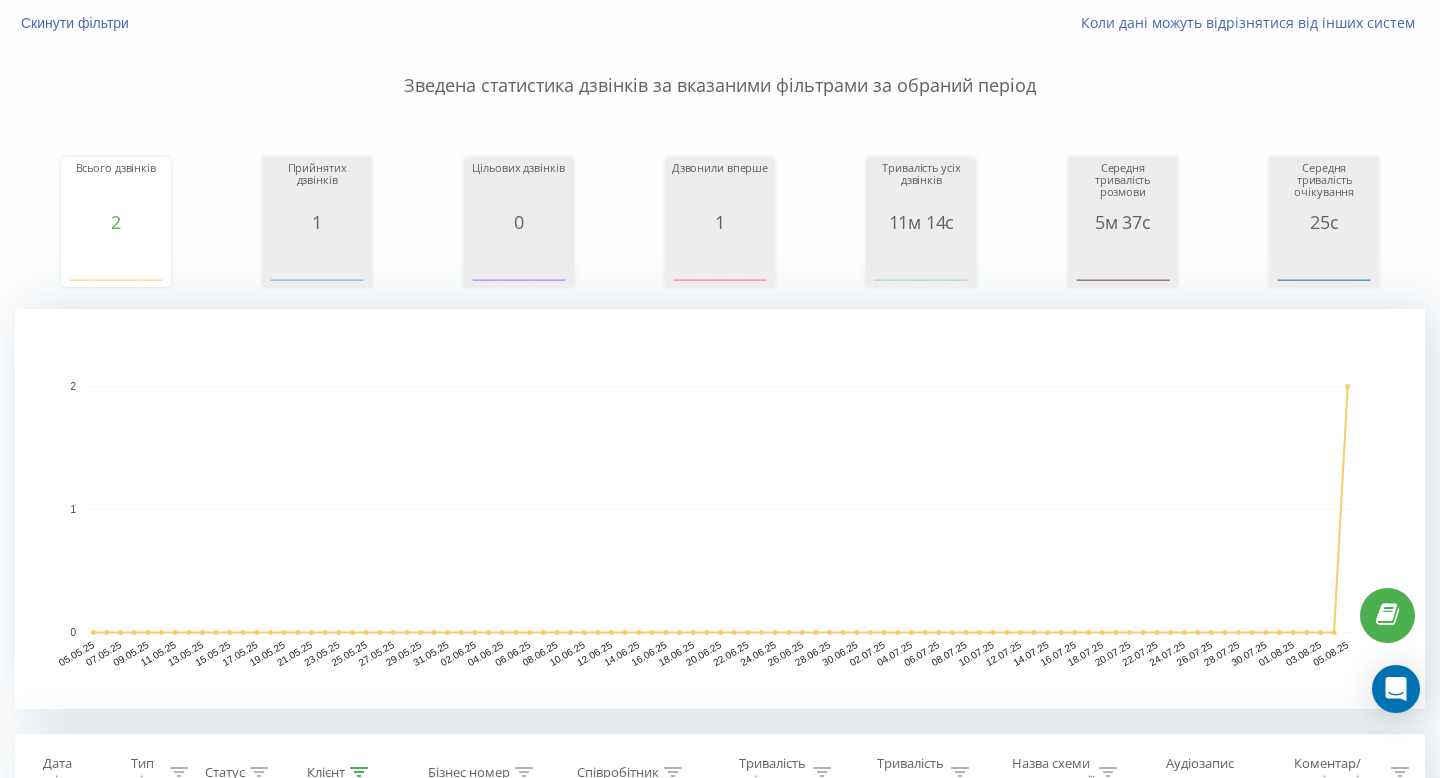 scroll, scrollTop: 0, scrollLeft: 0, axis: both 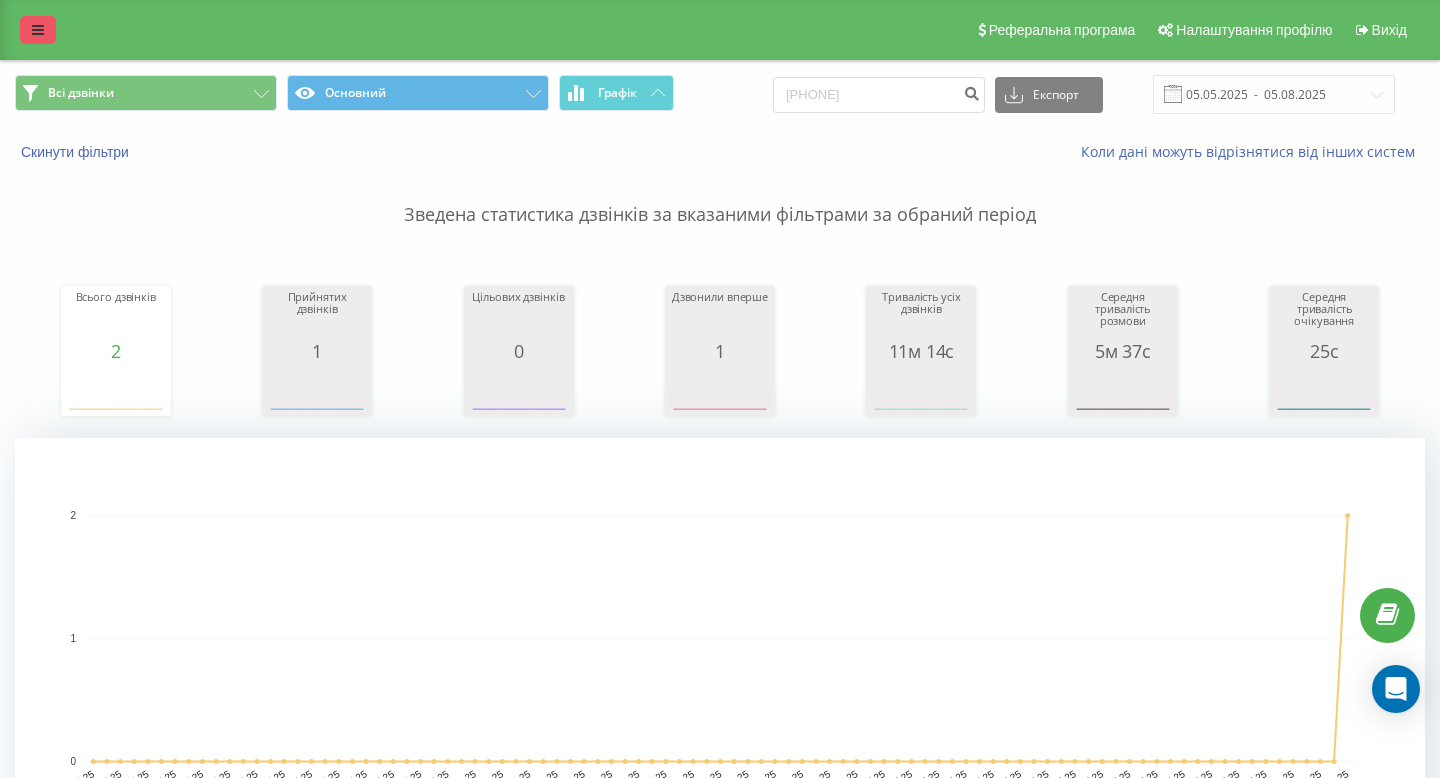click at bounding box center (38, 30) 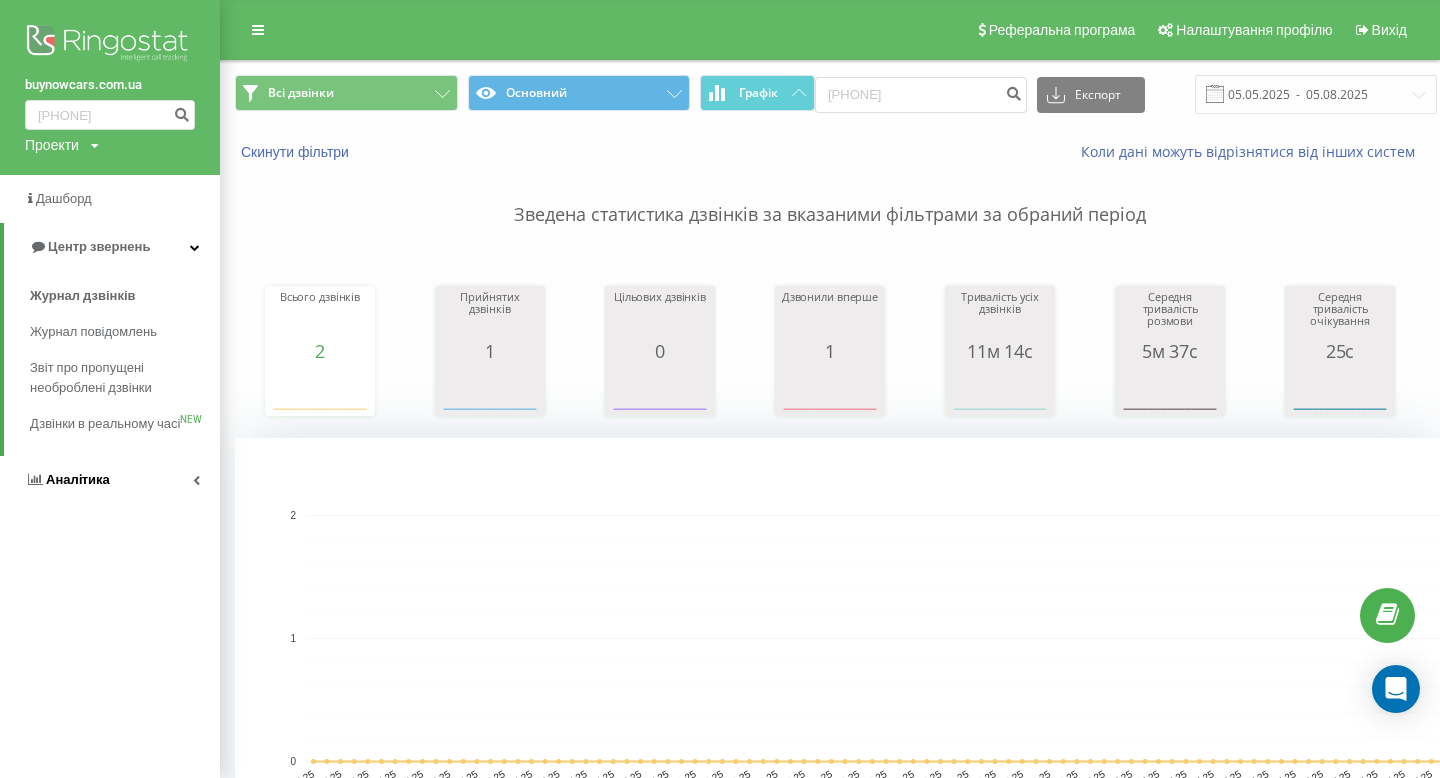 click on "Аналiтика" at bounding box center [110, 480] 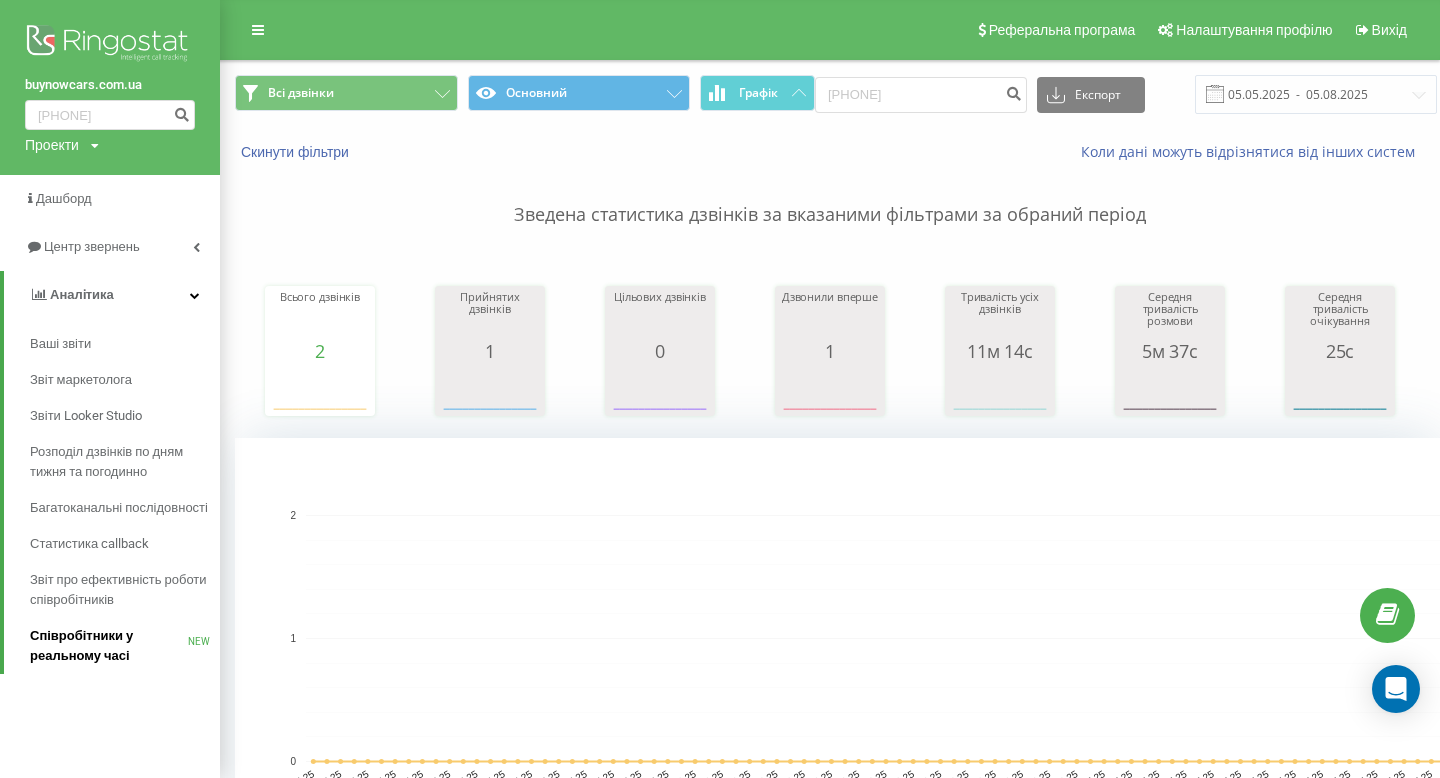click on "Співробітники у реальному часі" at bounding box center [109, 646] 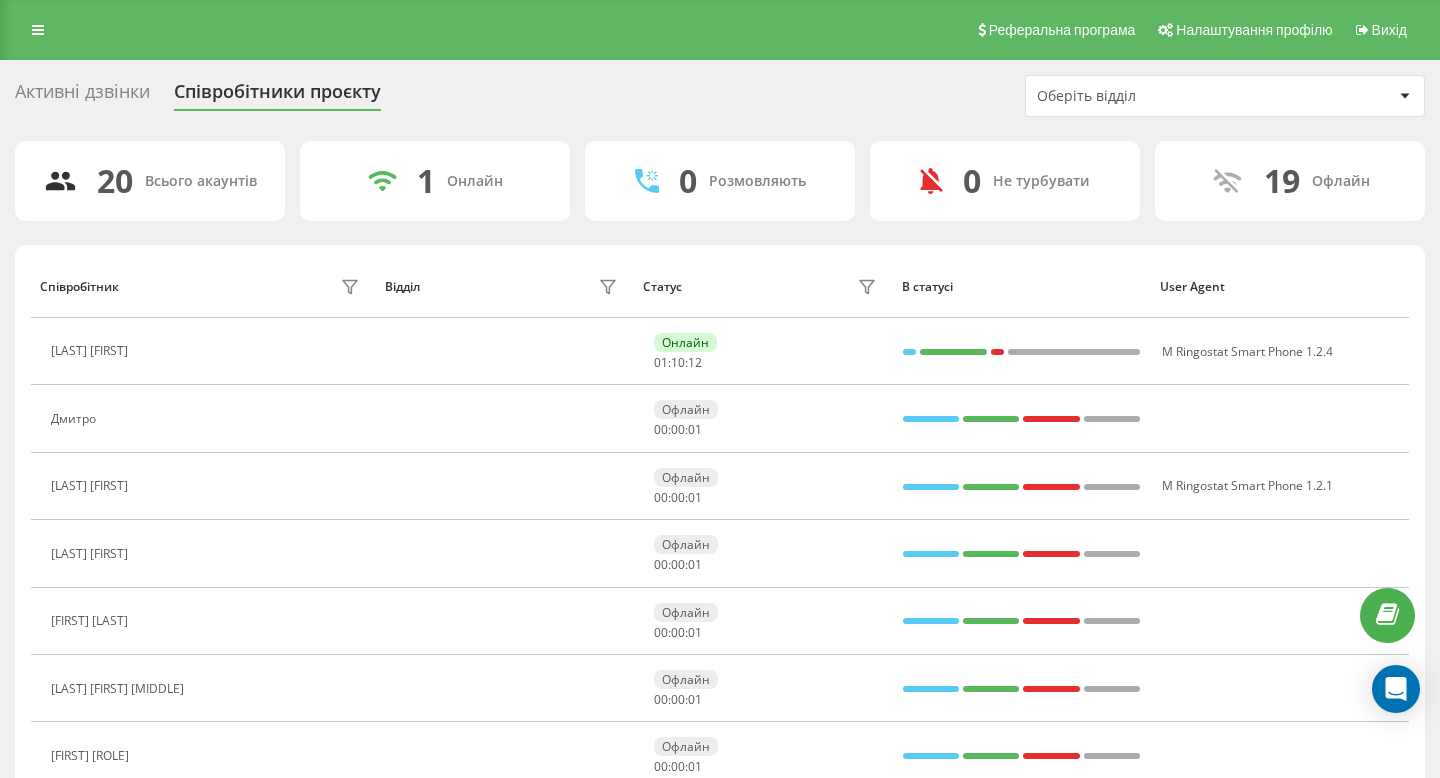 scroll, scrollTop: 100, scrollLeft: 0, axis: vertical 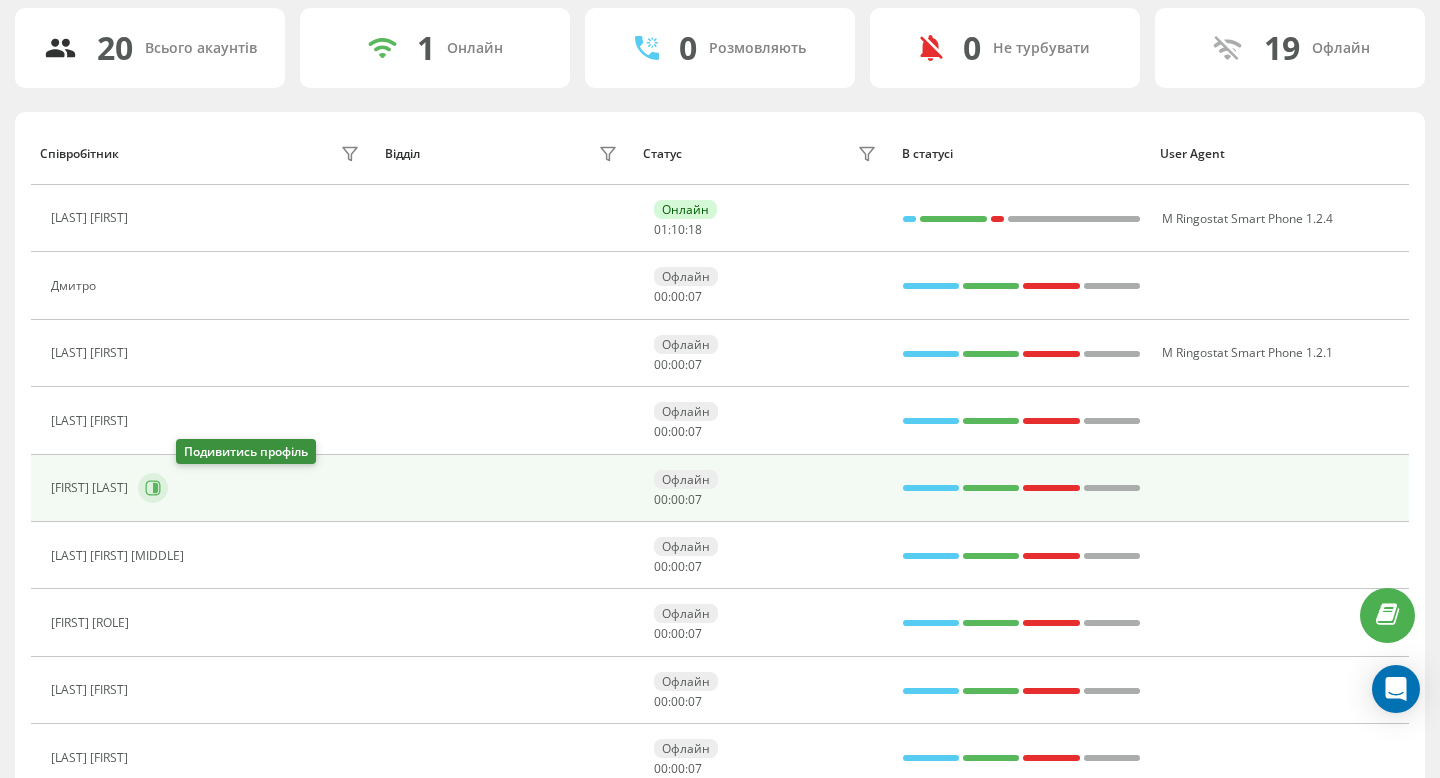 click 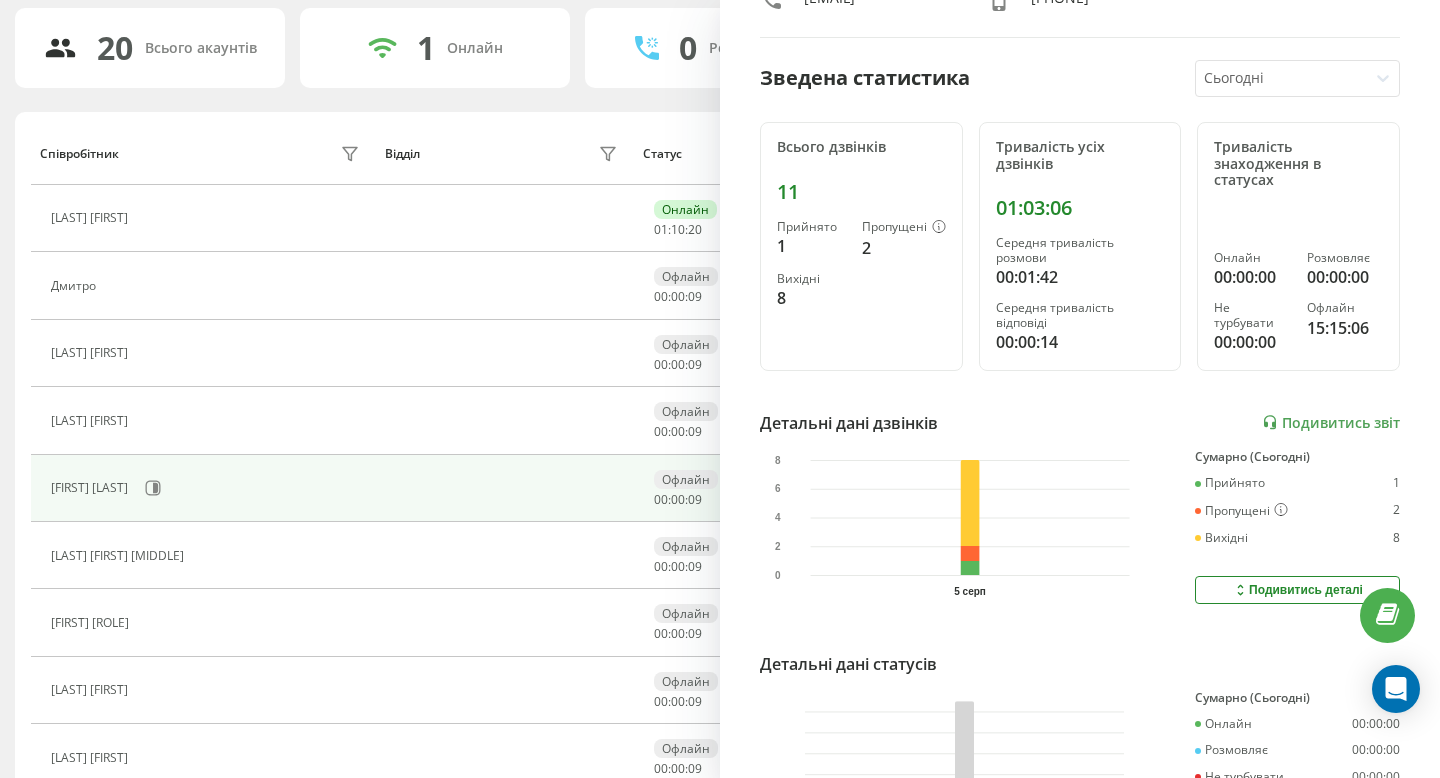 scroll, scrollTop: 174, scrollLeft: 0, axis: vertical 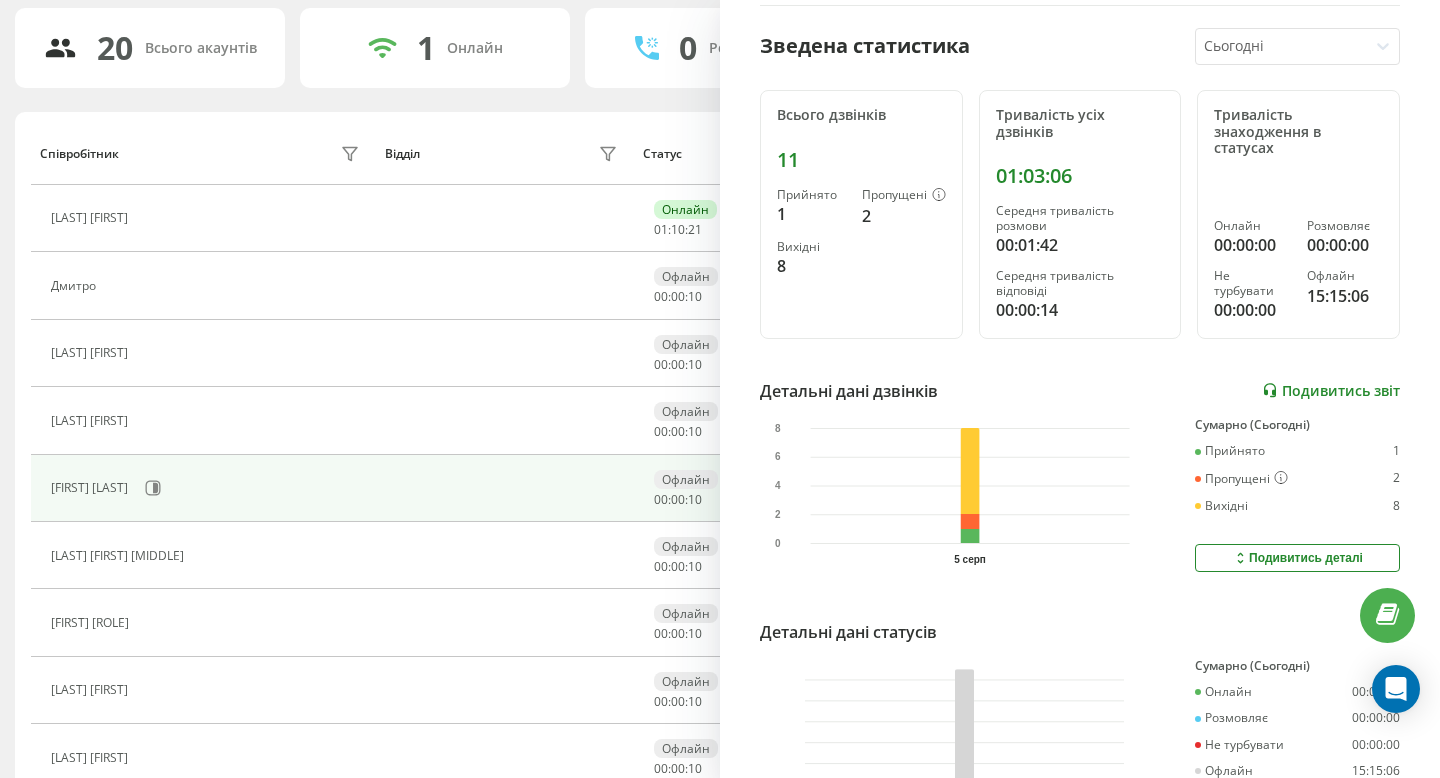 click on "Подивитись звіт" at bounding box center (1331, 390) 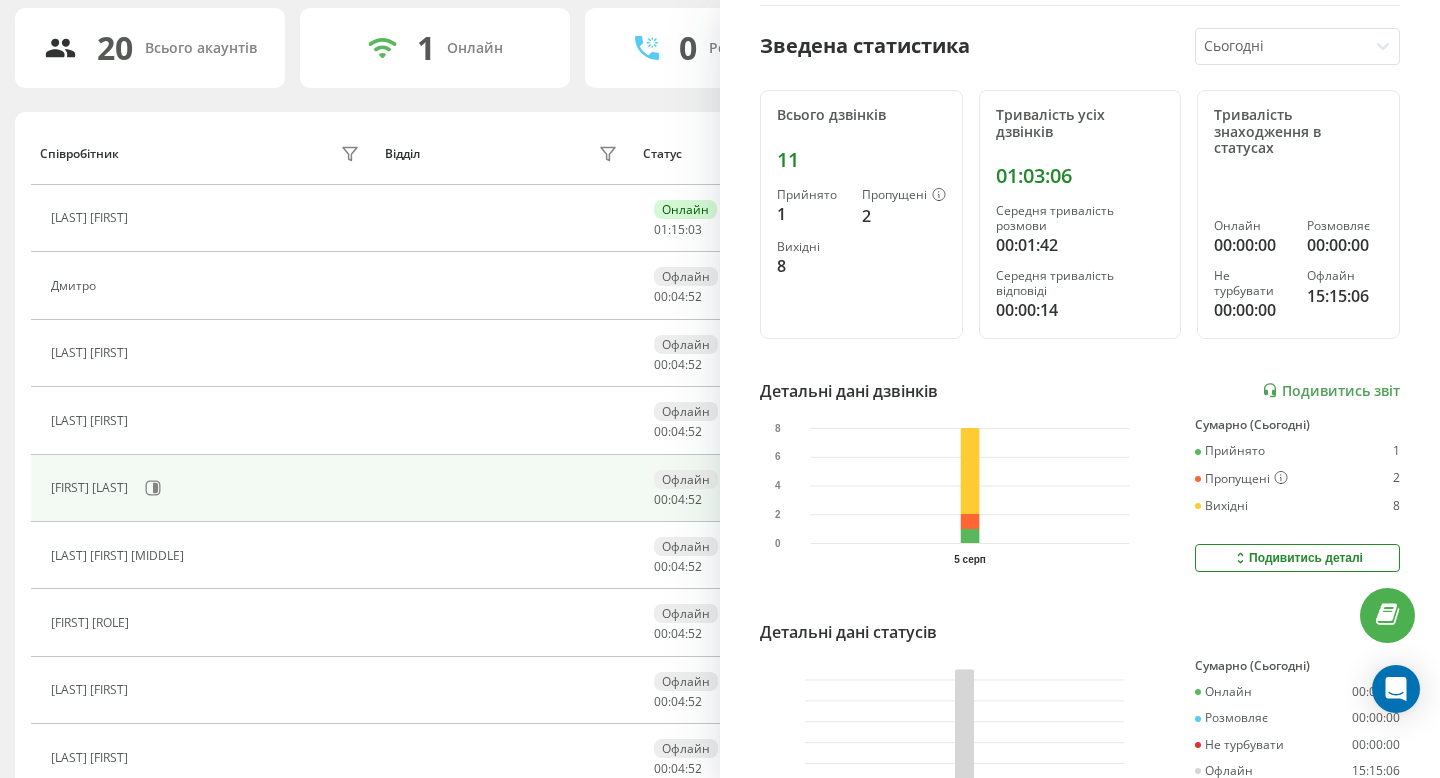 scroll, scrollTop: 0, scrollLeft: 0, axis: both 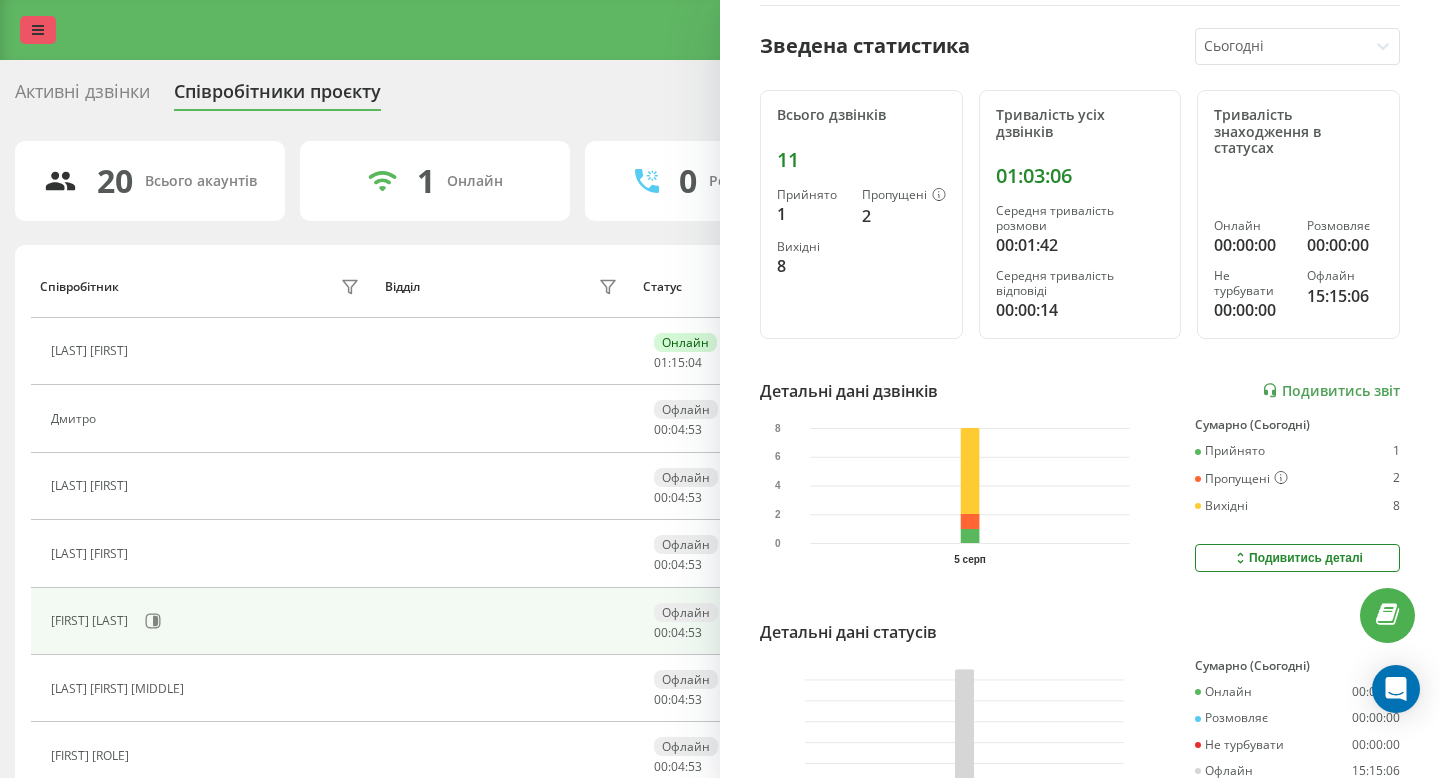 click at bounding box center [38, 30] 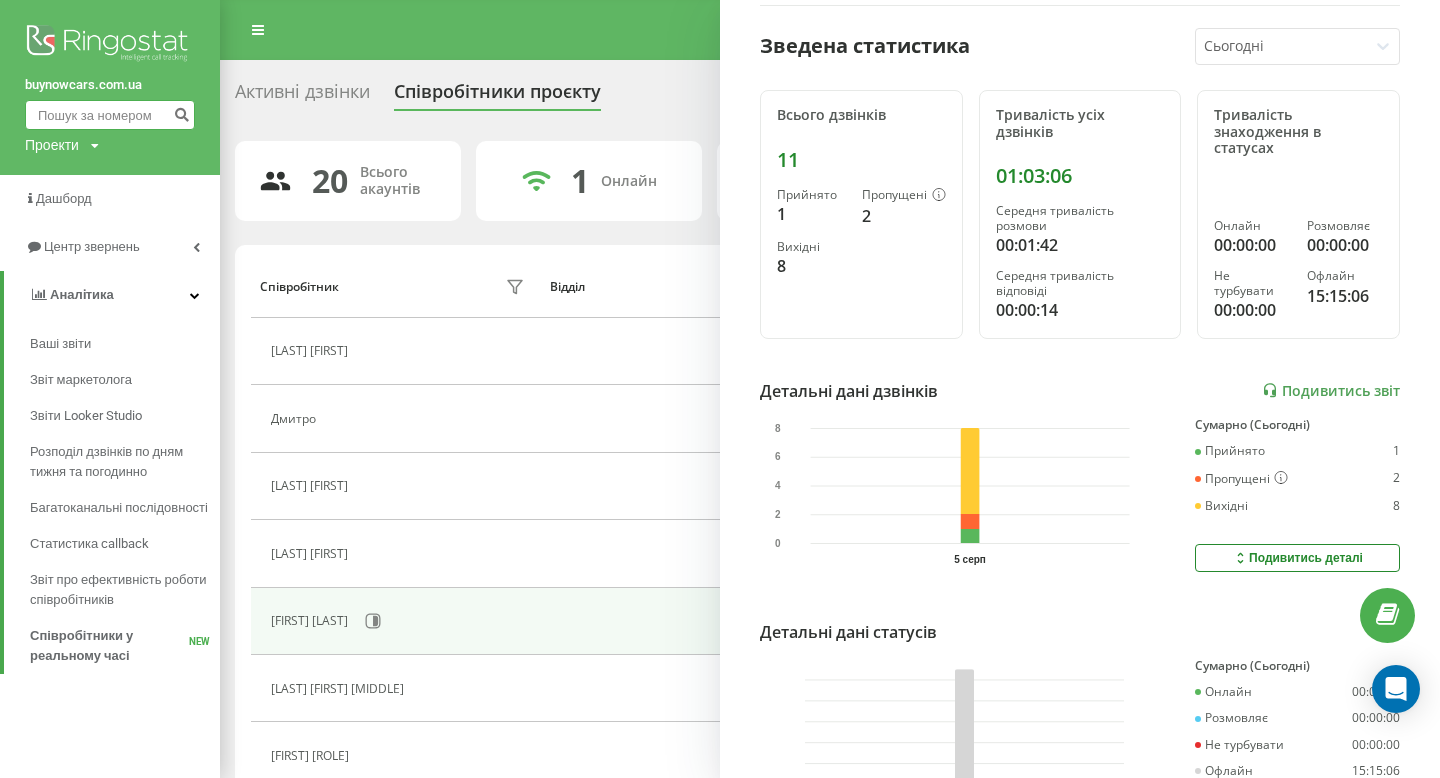 click at bounding box center [110, 115] 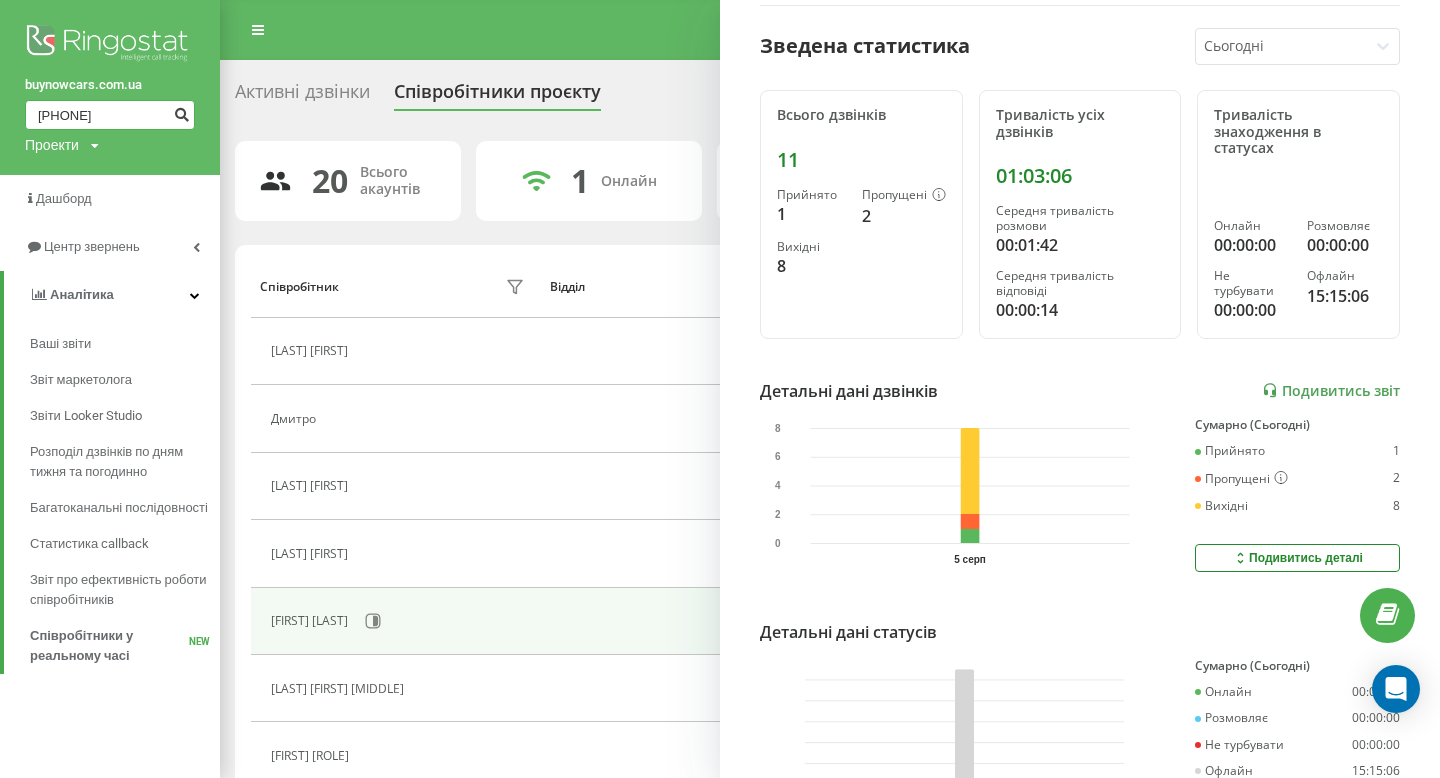 type on "[PHONE]" 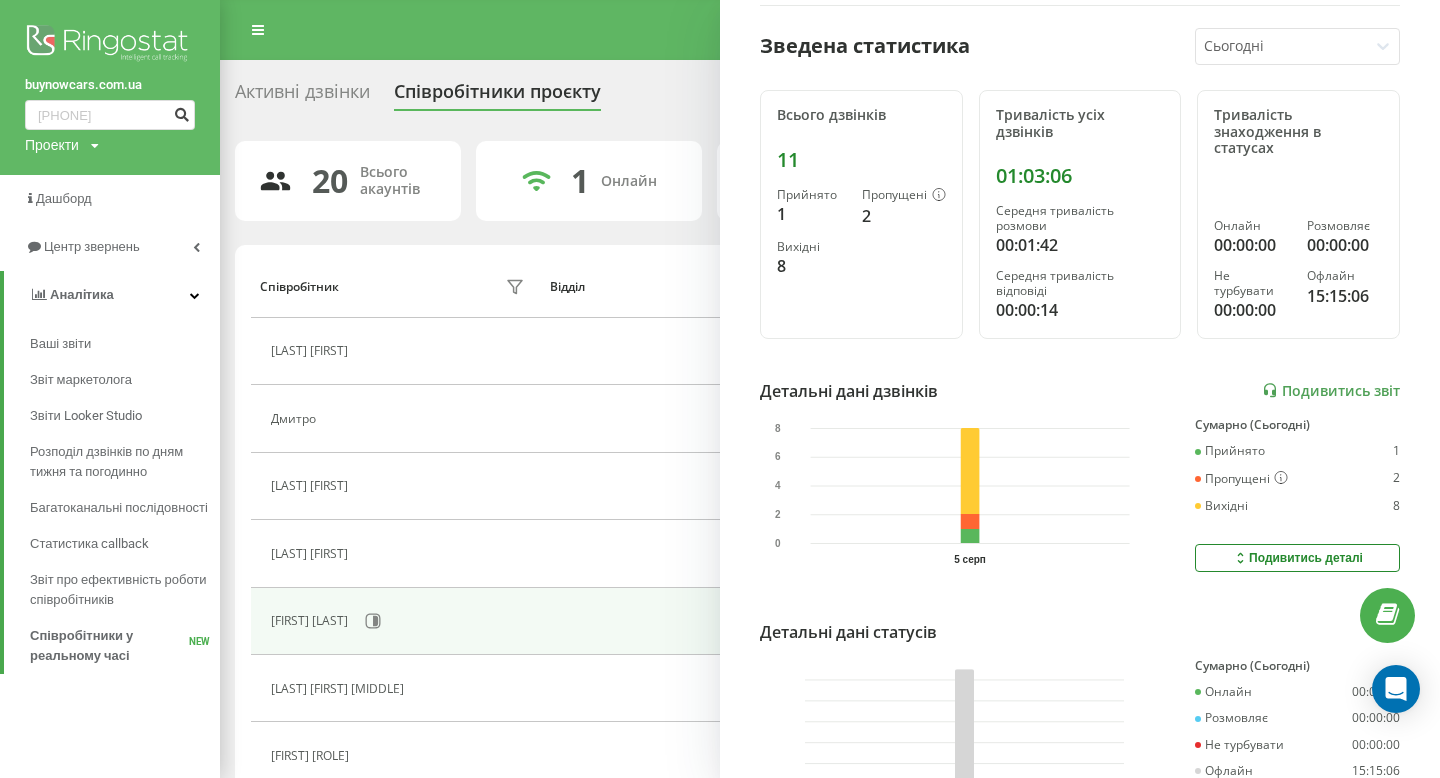 click at bounding box center [181, 112] 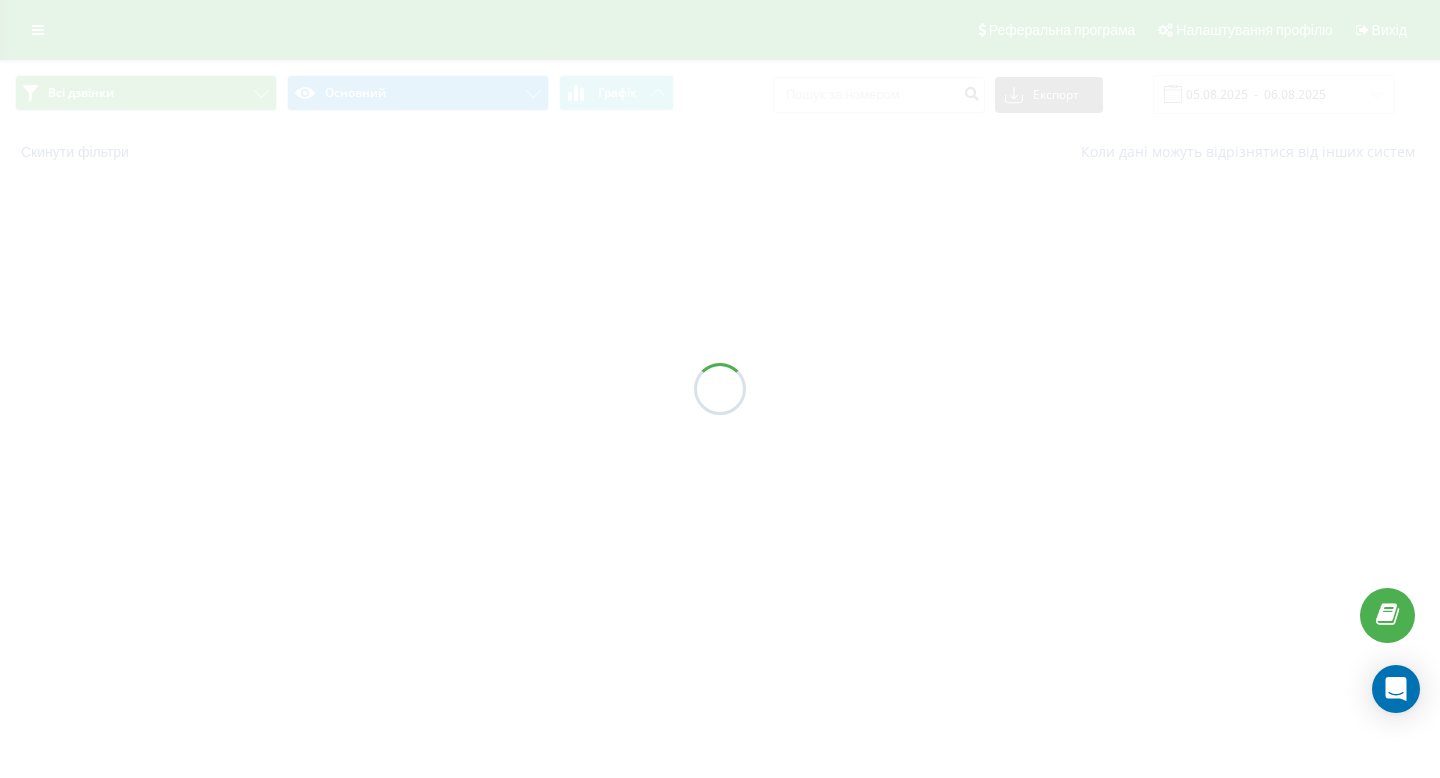 scroll, scrollTop: 0, scrollLeft: 0, axis: both 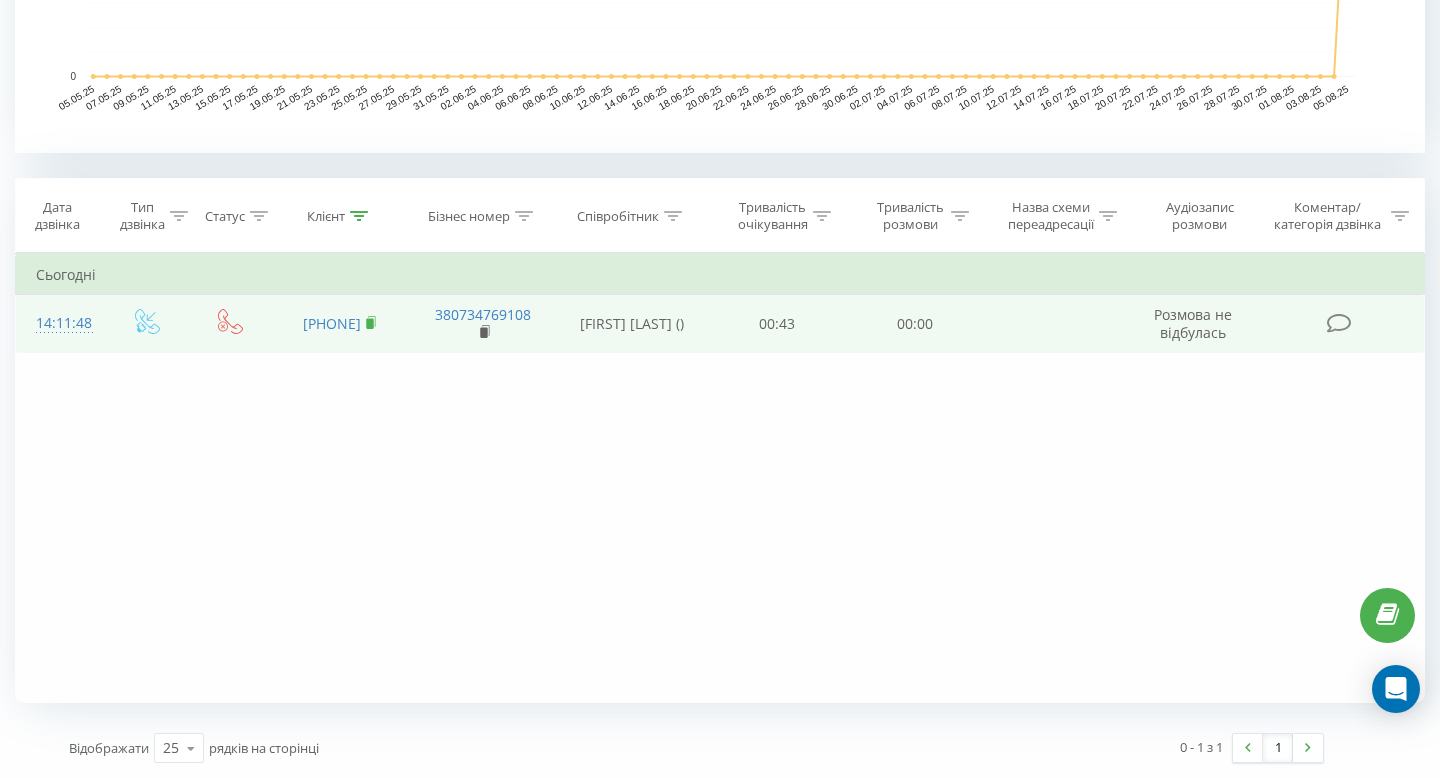 click 